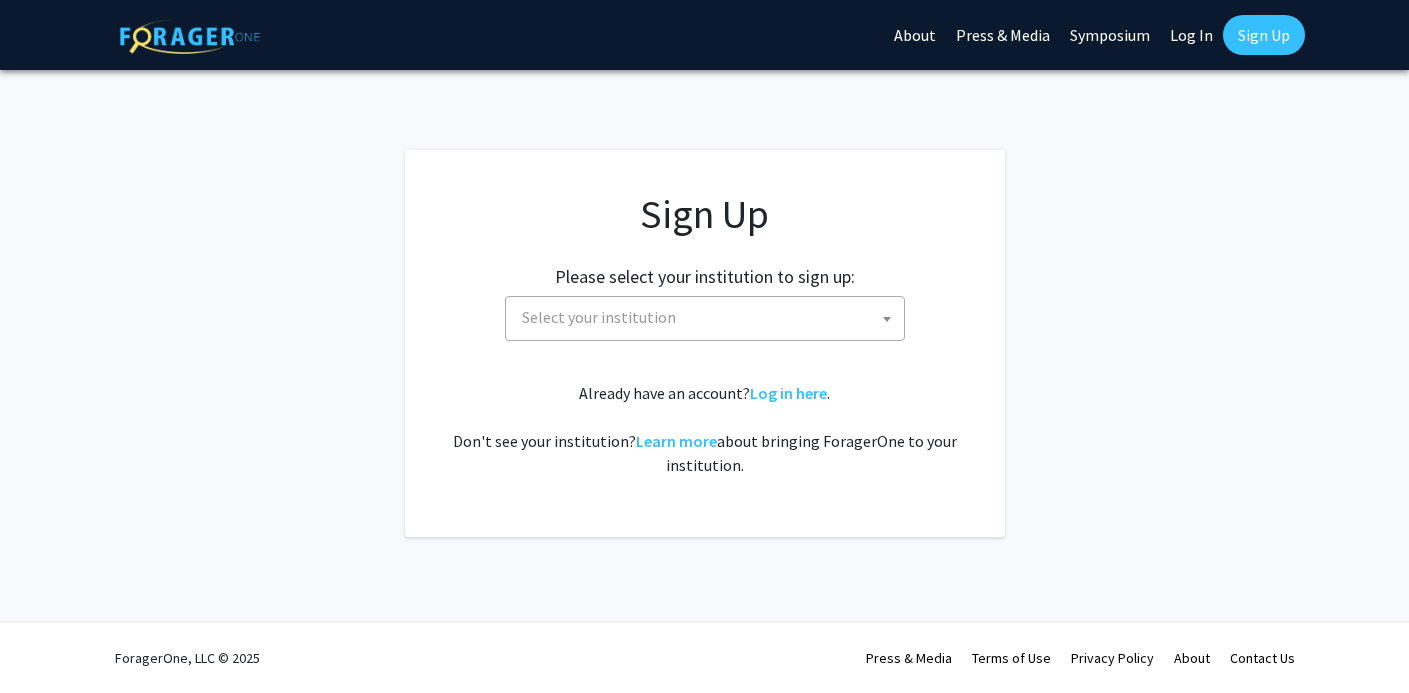 scroll, scrollTop: 0, scrollLeft: 0, axis: both 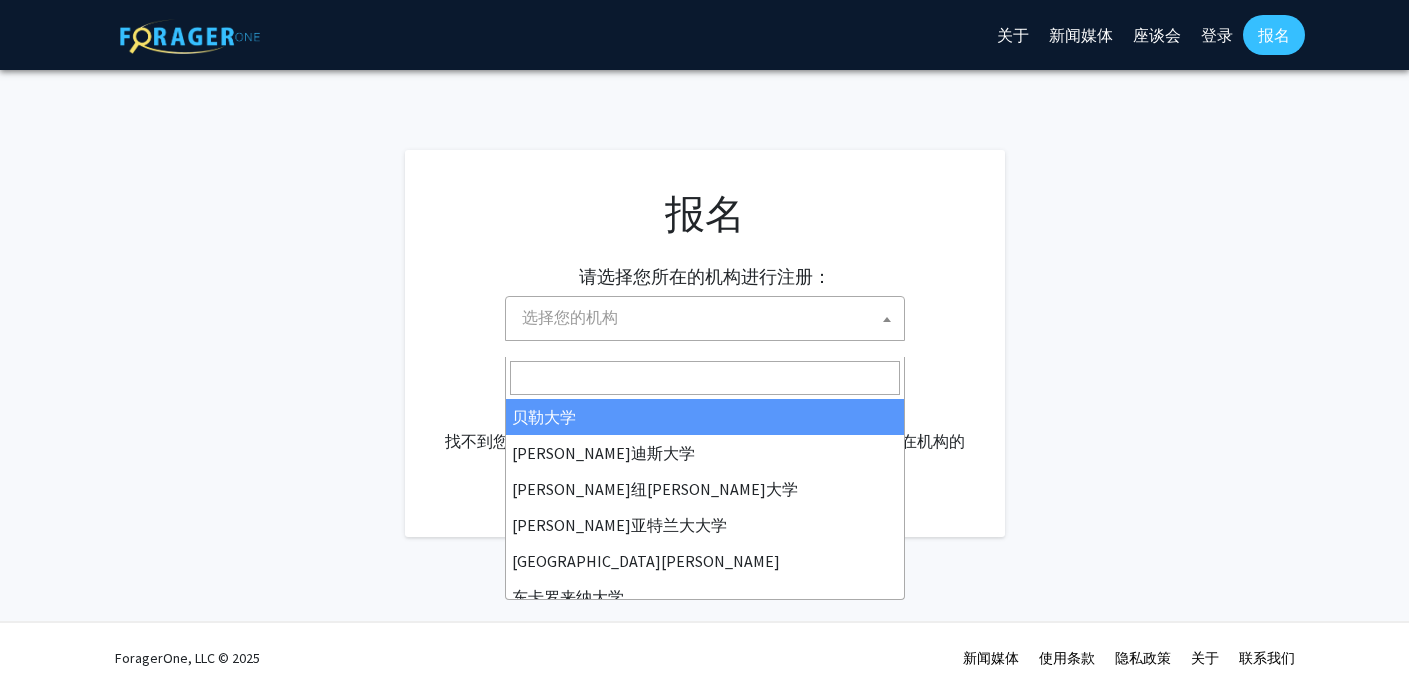 click on "选择您的机构" at bounding box center [570, 317] 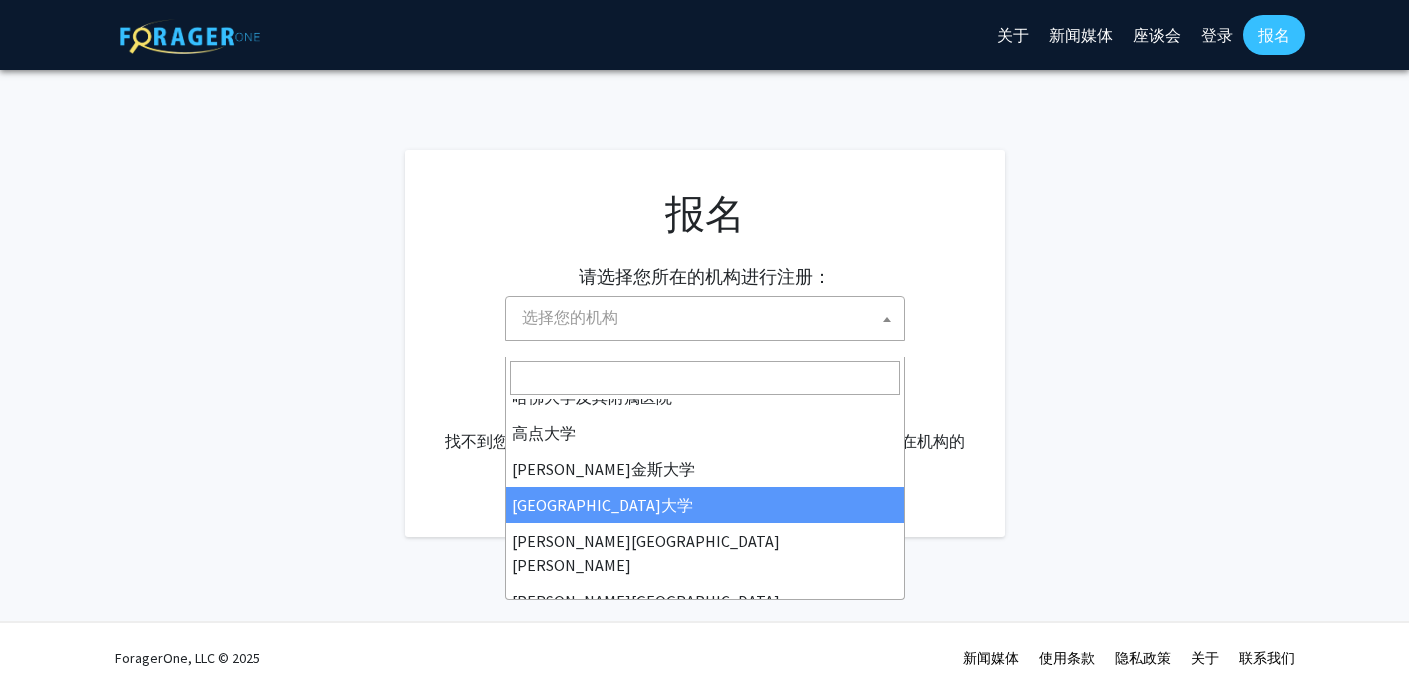scroll, scrollTop: 340, scrollLeft: 0, axis: vertical 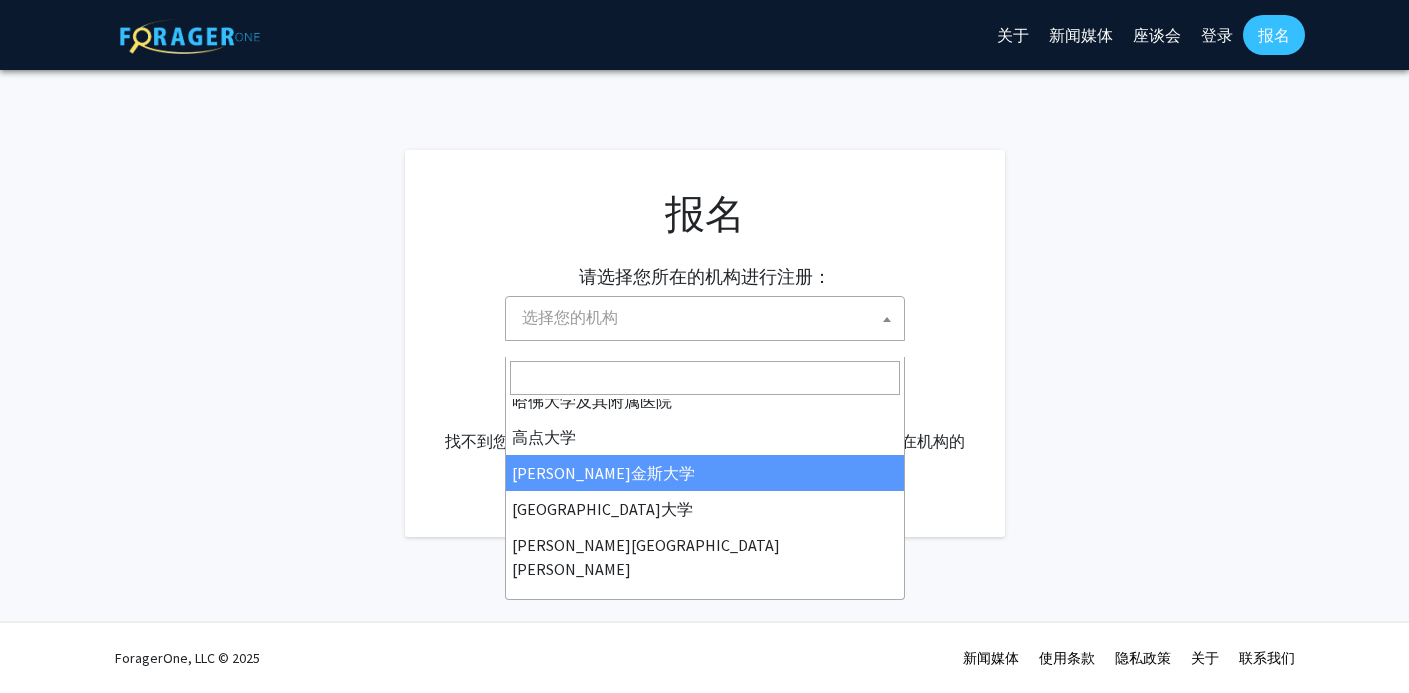 select on "1" 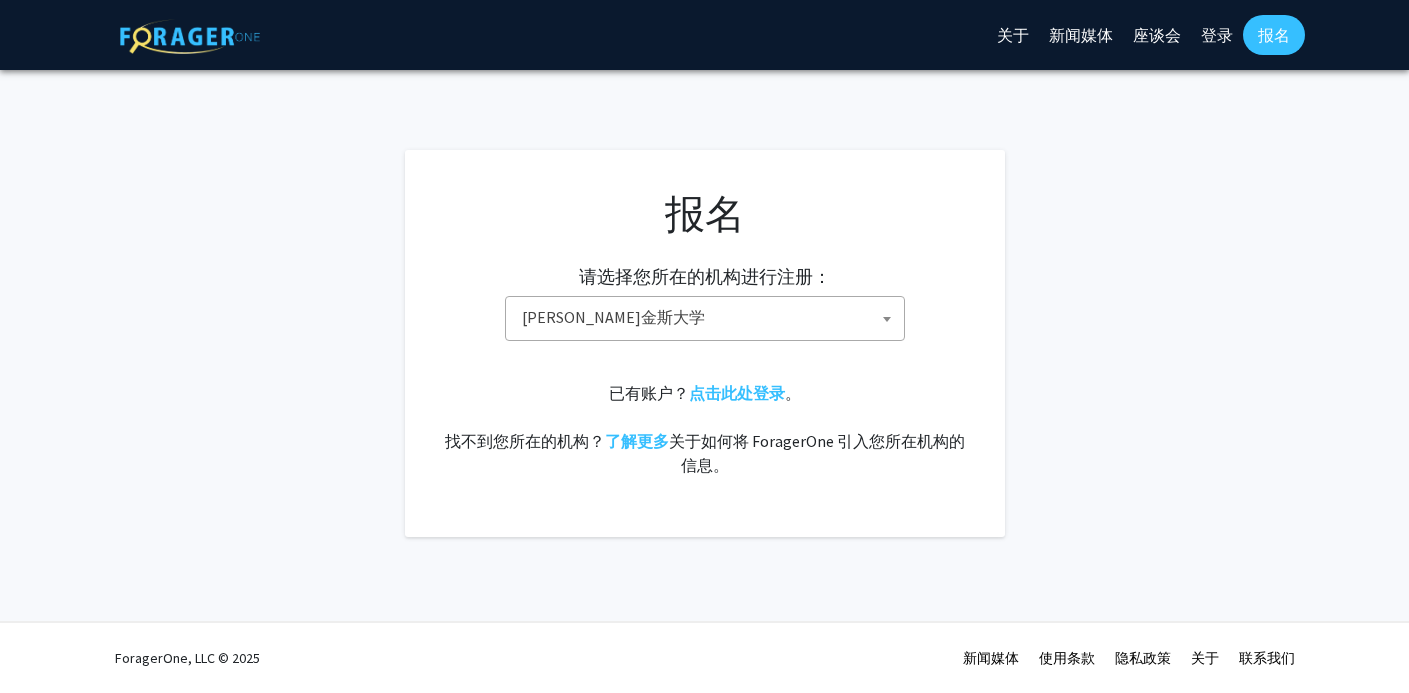 scroll, scrollTop: 23, scrollLeft: 0, axis: vertical 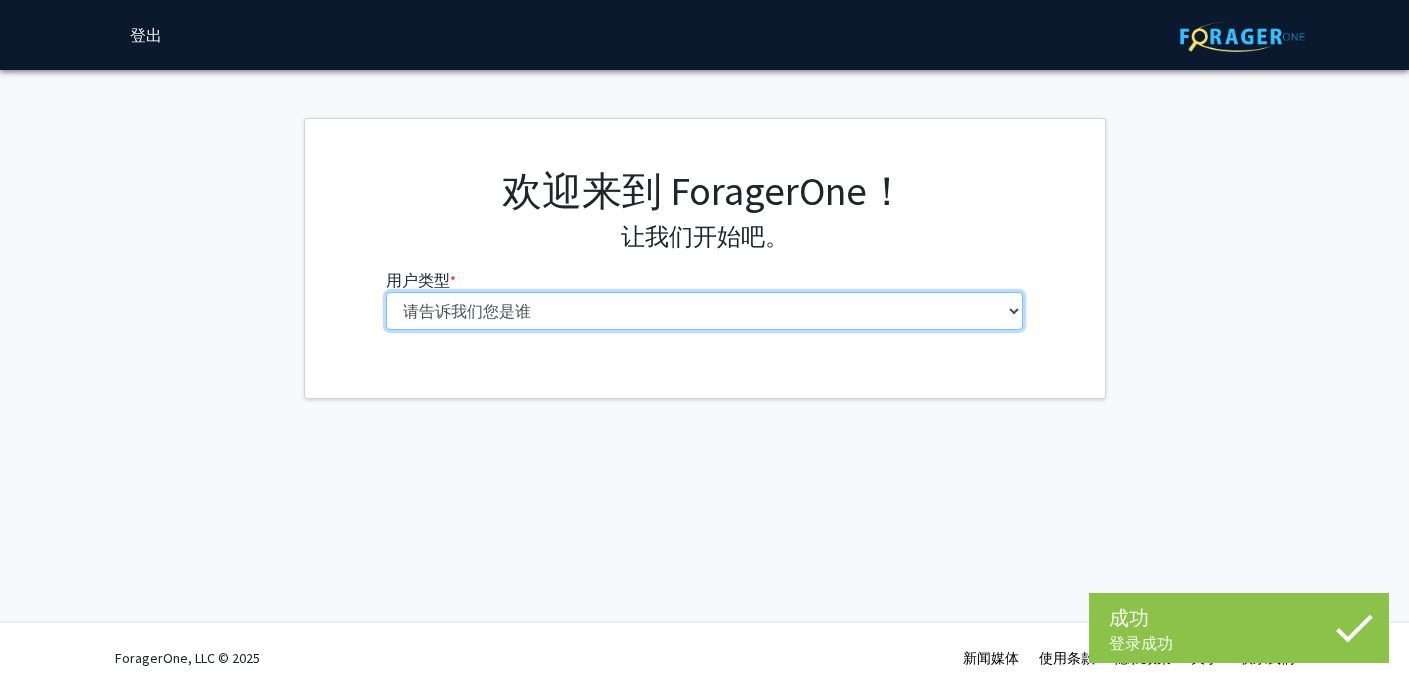 click on "请告诉我们您是谁 本科生 硕士生 博士候选人（PhD、MD、DMD、[PERSON_NAME] 等） 博士后研究员/研究人员/住院医师/医学研究员 学院 行政人员" at bounding box center [704, 311] 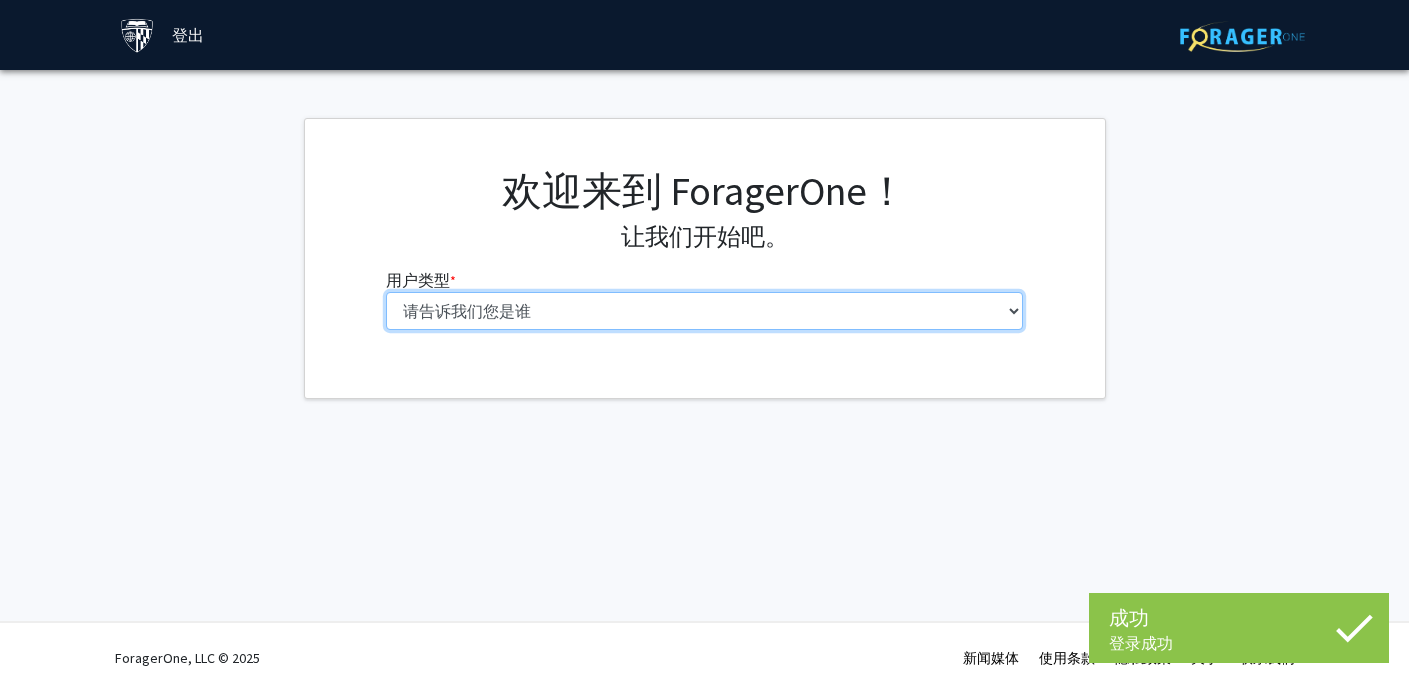 select on "2: masters" 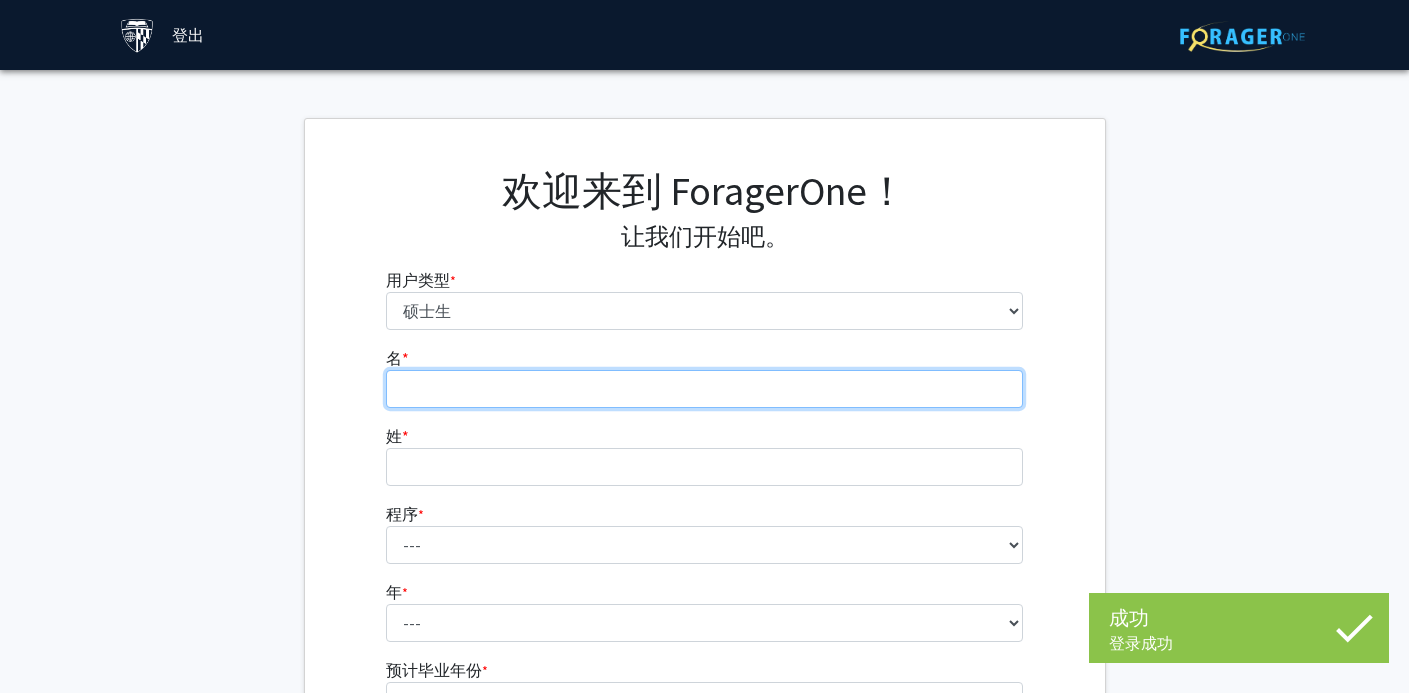 click on "名 * 必需的" at bounding box center (704, 389) 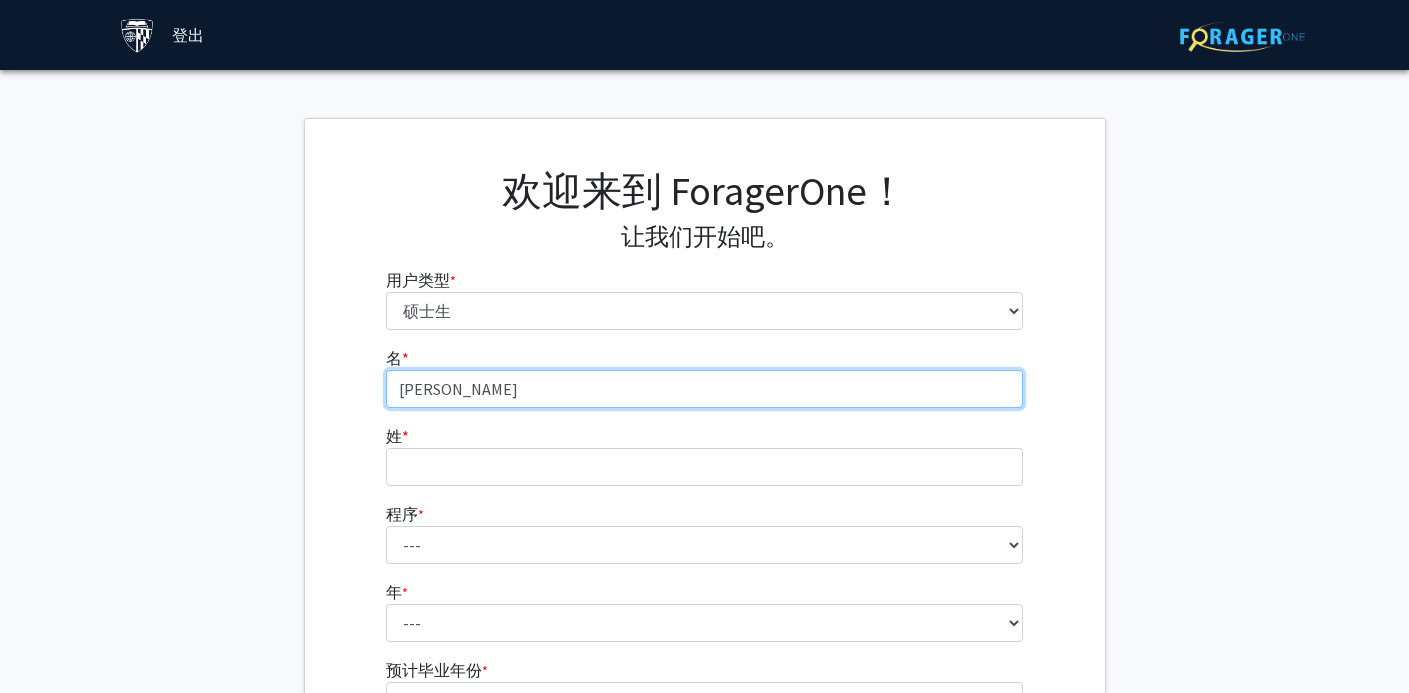 type on "[PERSON_NAME]" 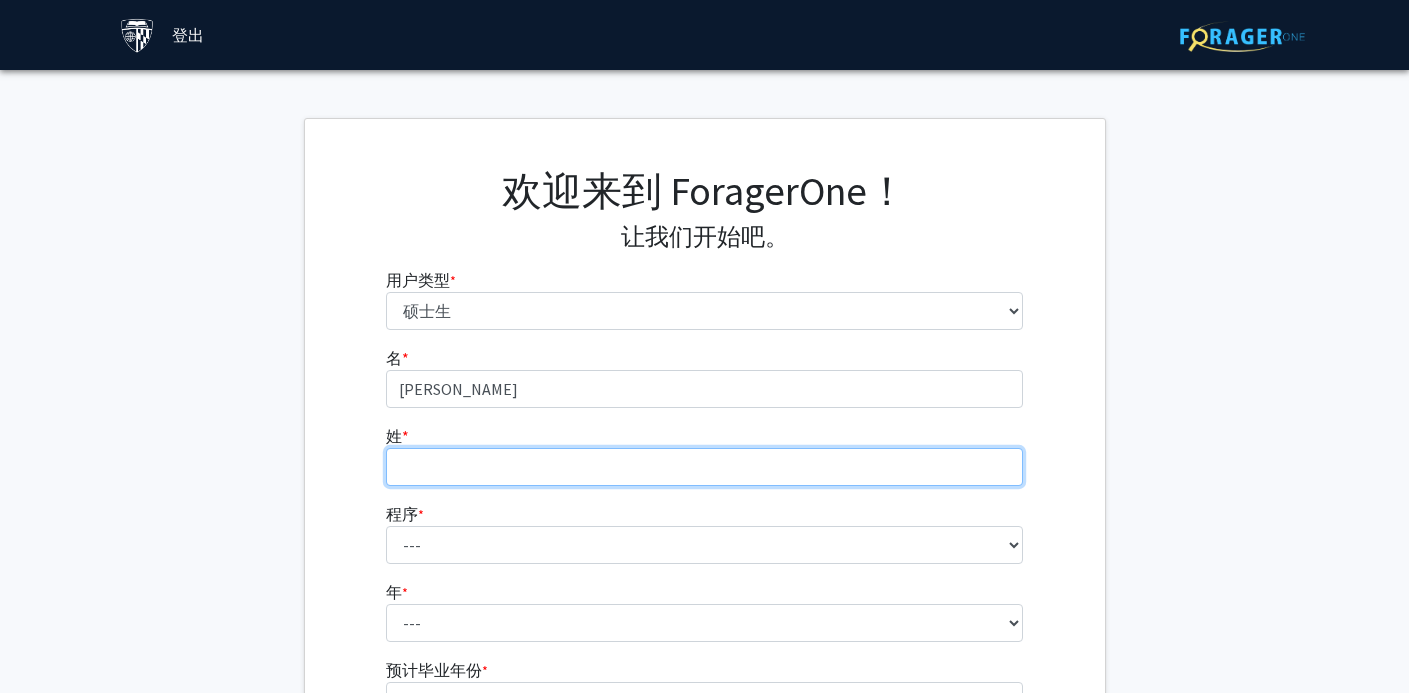 click on "姓 * 必需的" at bounding box center [704, 467] 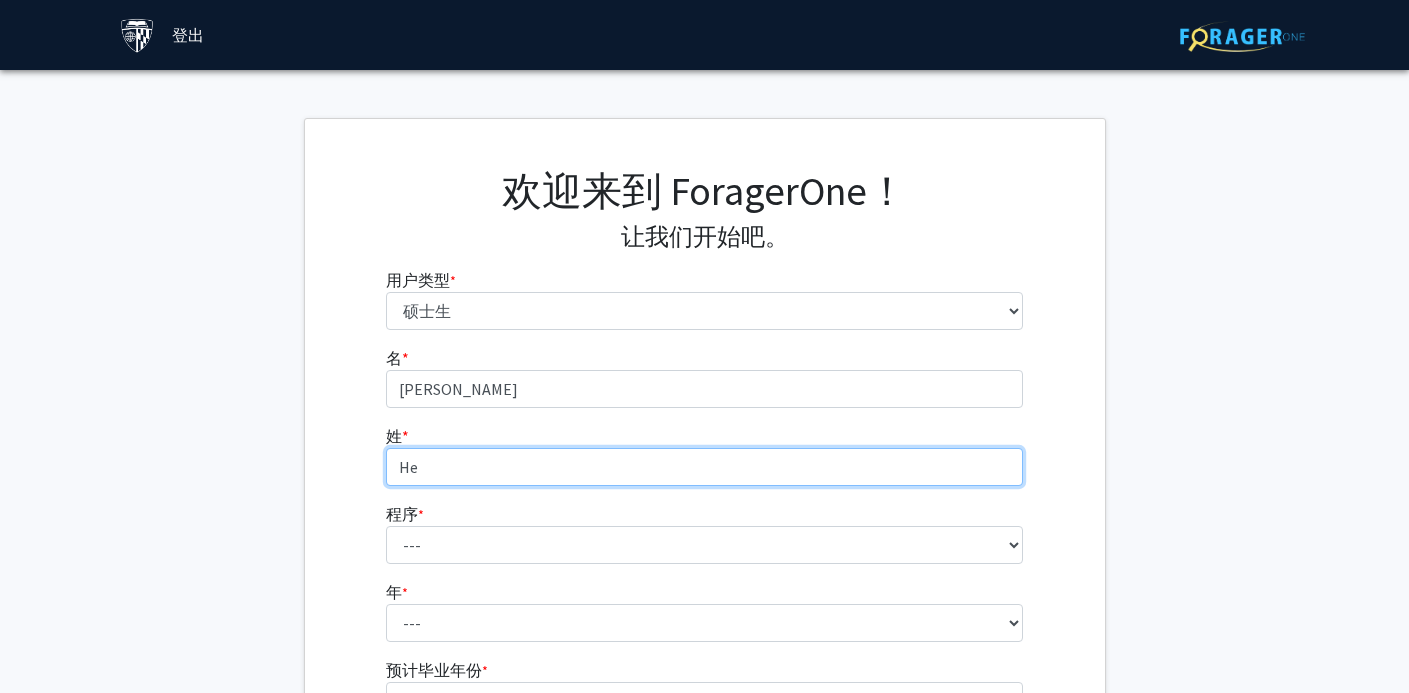 type on "He" 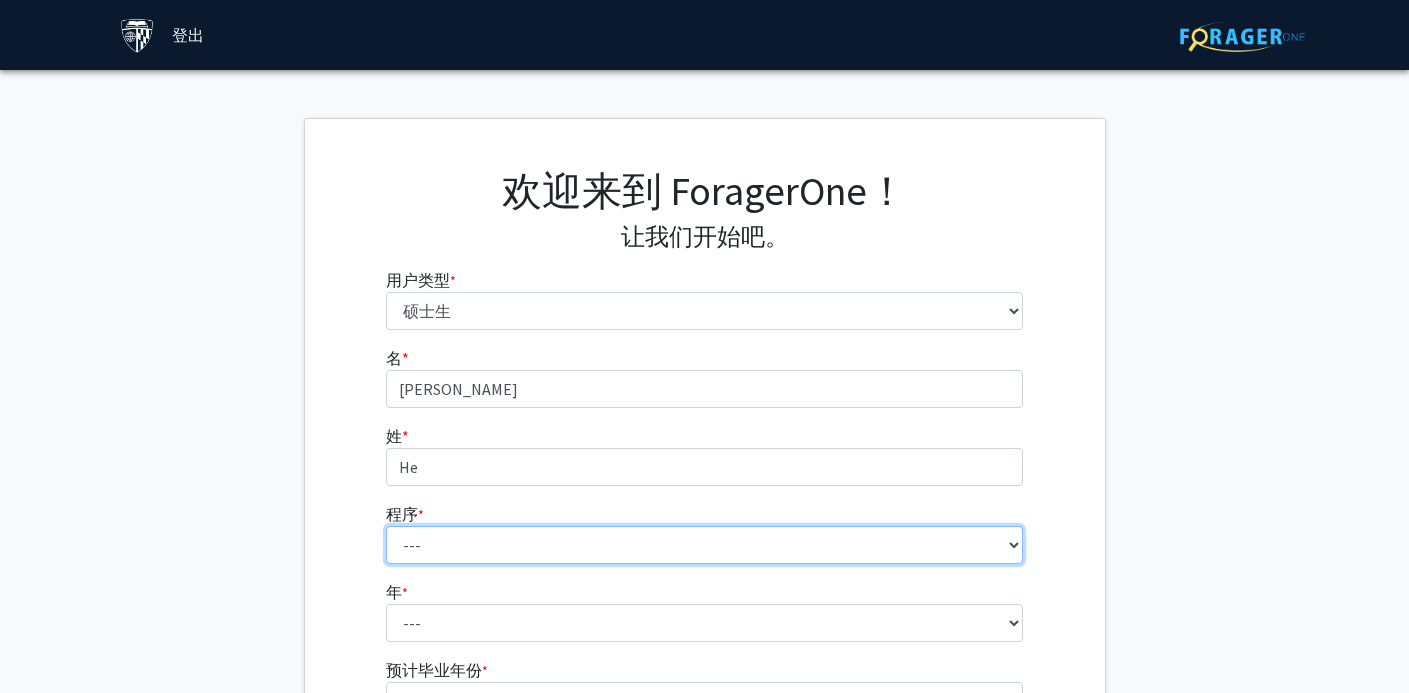 click on "---  Anatomy Education   Applied and Computational Mathematics   Applied Biomedical Engineering   Applied Economics   Applied Economics   Applied Health Sciences Informatics   Applied Mathematics and Statistics   Applied Physics   Applied Science in Community-Based Primary Health Care Programs in Global Health   Applied Science in Global Health Planning and Management   Applied Science in Humanitarian Health   Applied Science in Patient Safety and Healthcare Quality   Applied Science in Population Health Management   Applied Science in Spatial Analysis for Public Health   Artificial Intelligence   Audio Science: Acoustics   Audio Sciences: Recording and Production   Biochemistry and Molecular Biology   Bioengineering Innovation and Design   Bioethics   Bioinformatics   Biology   Biomedical Engineering   Biophysics   Biostatistics   Biotechnology   Biotechnology   Biotechnology Enterprise and Entrepreneurship   Business Administration   Business Analytics and Risk Management   Civil Engineering   Classics" at bounding box center [704, 545] 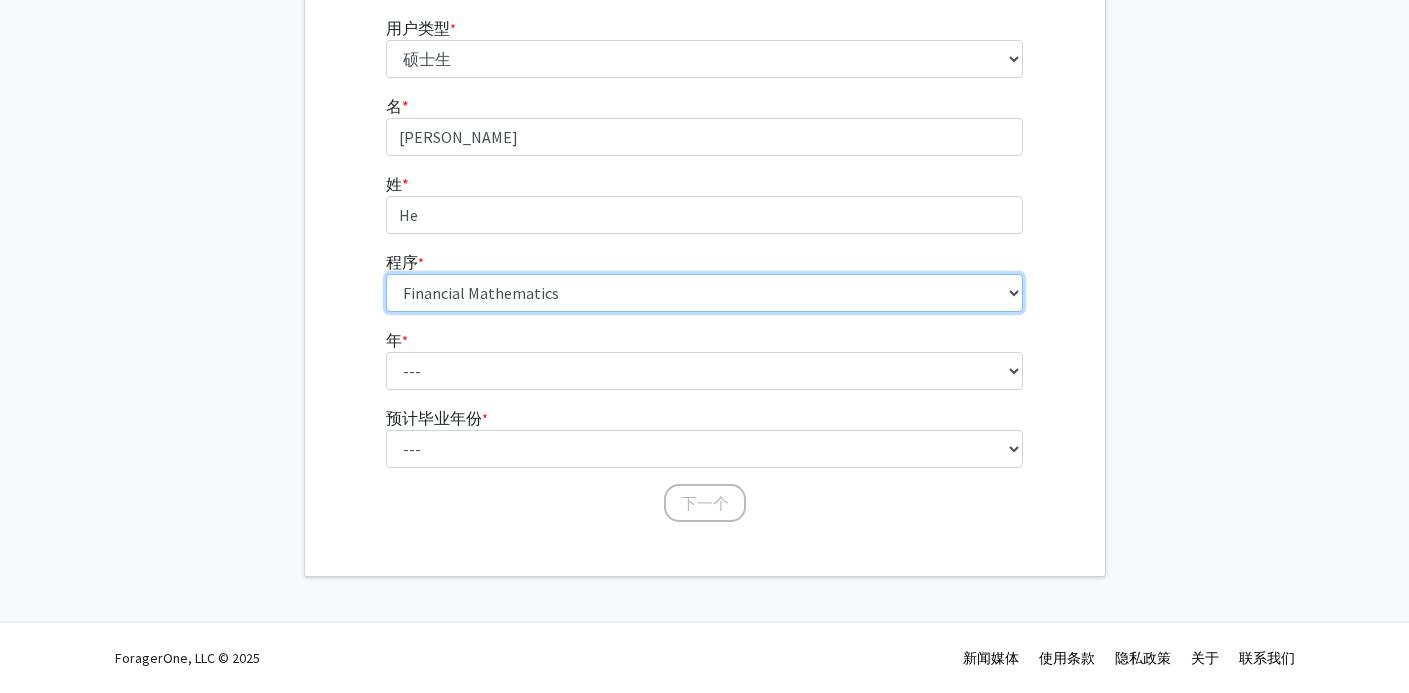 scroll, scrollTop: 306, scrollLeft: 0, axis: vertical 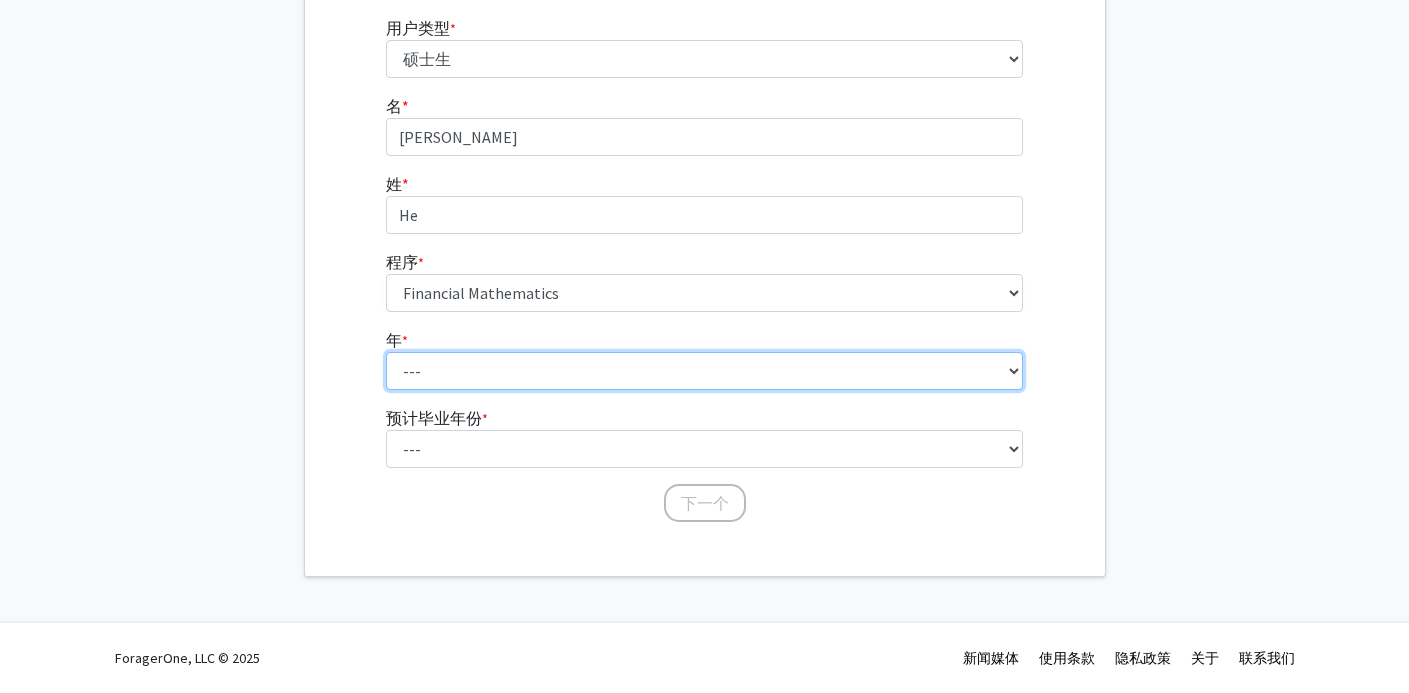 click on "--- 第一年 第二年" at bounding box center (704, 371) 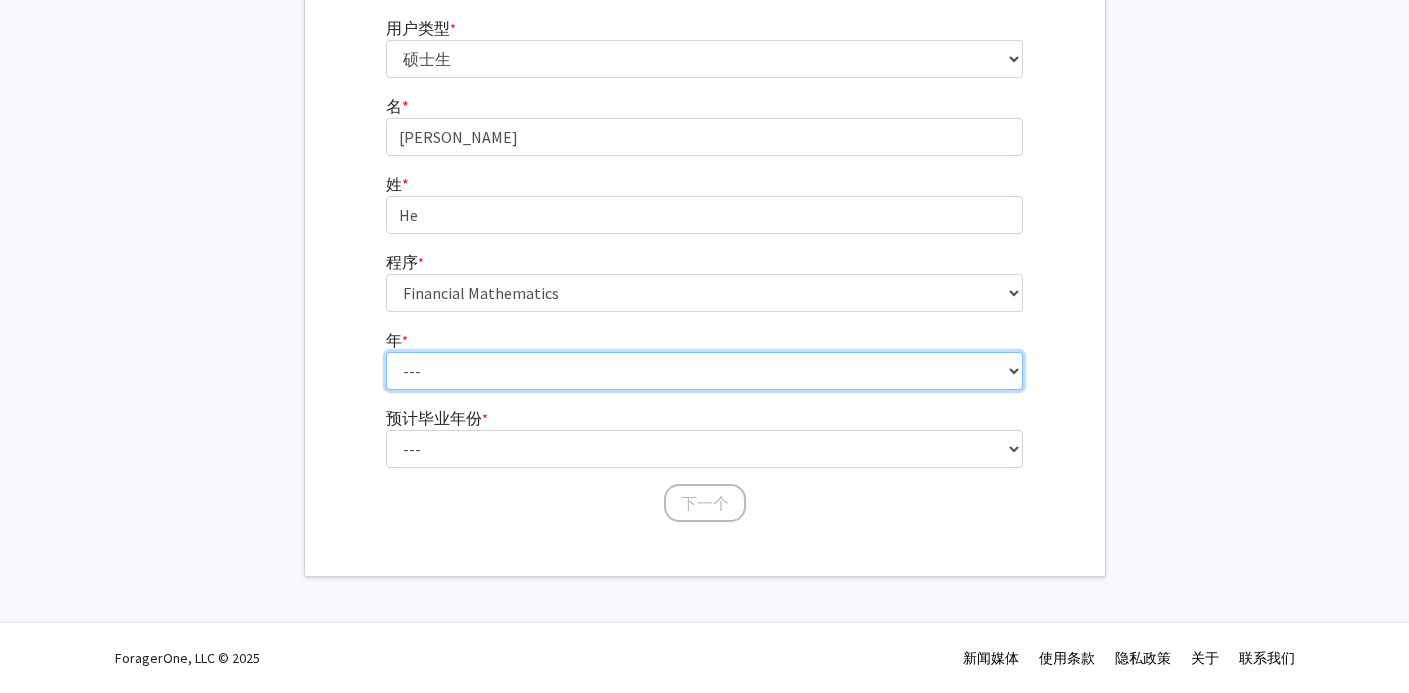 select on "1: first_year" 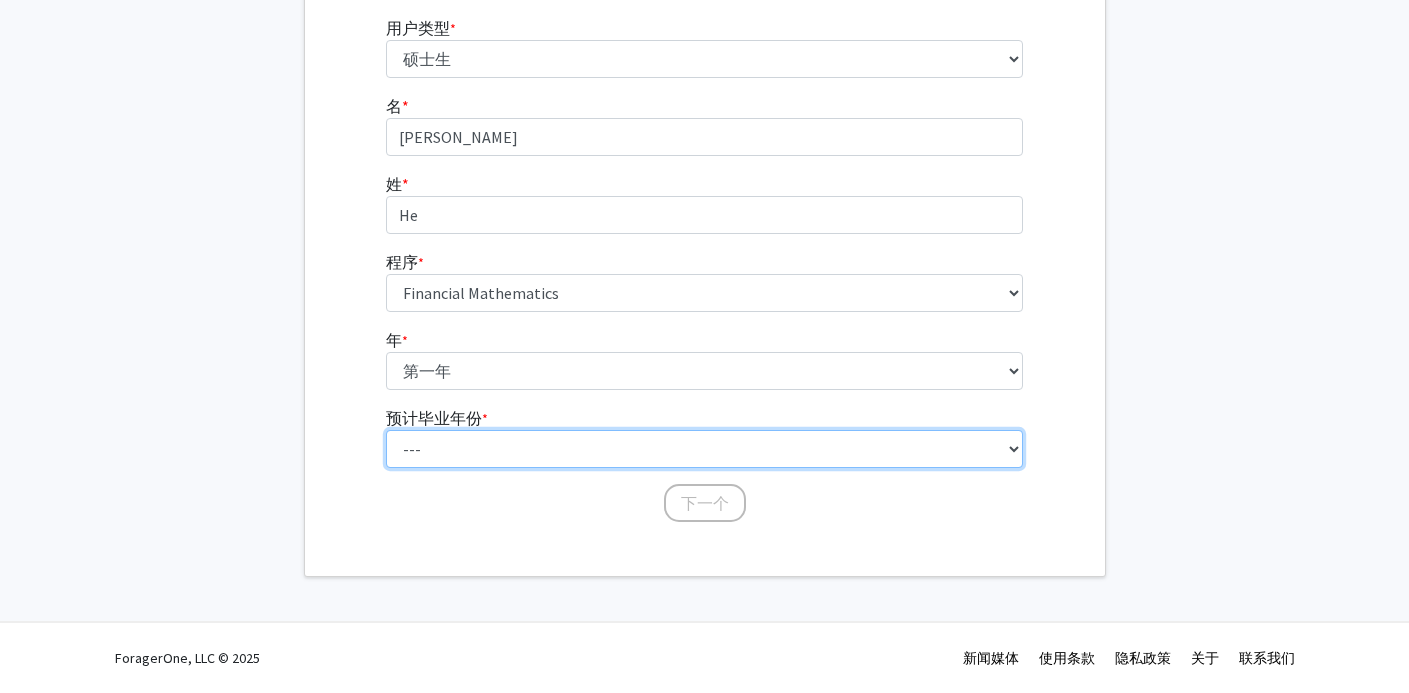 click on "--- 2025 2026 2027 2028 2029 2030 2031 2032 2033 2034" at bounding box center [704, 449] 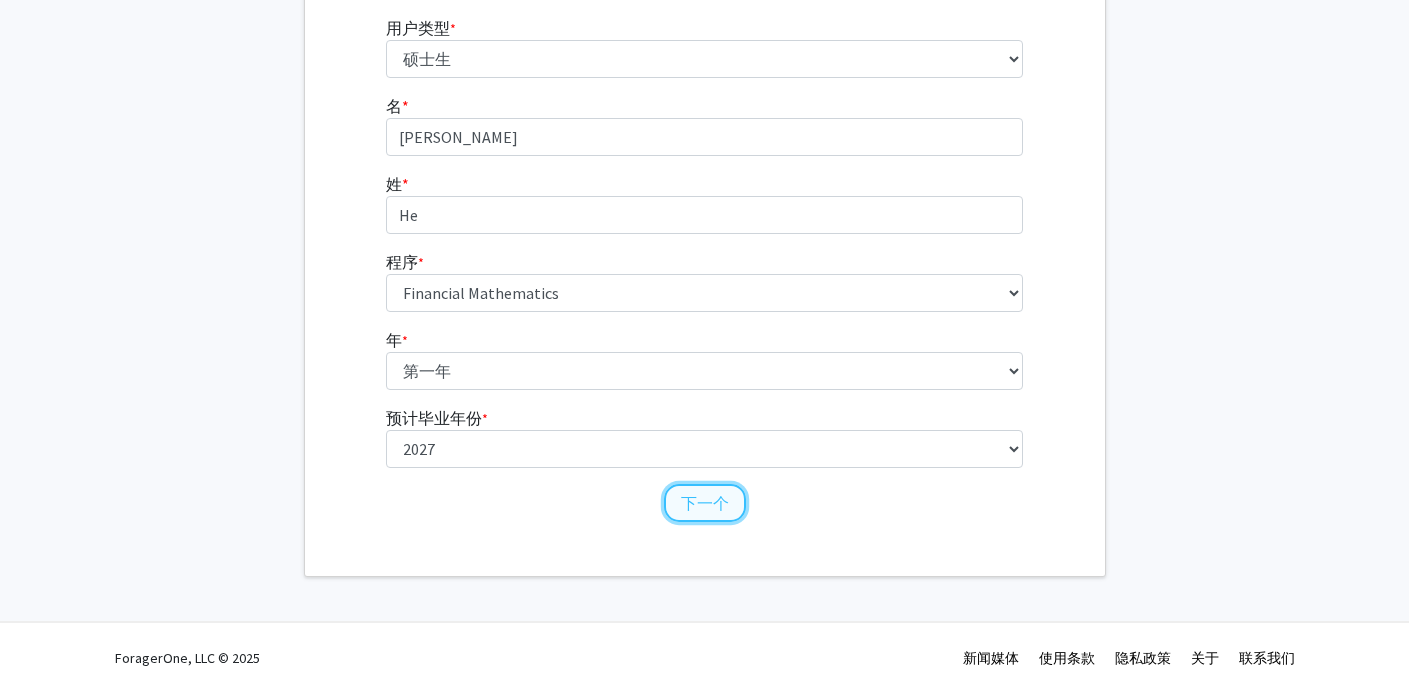 click on "下一个" 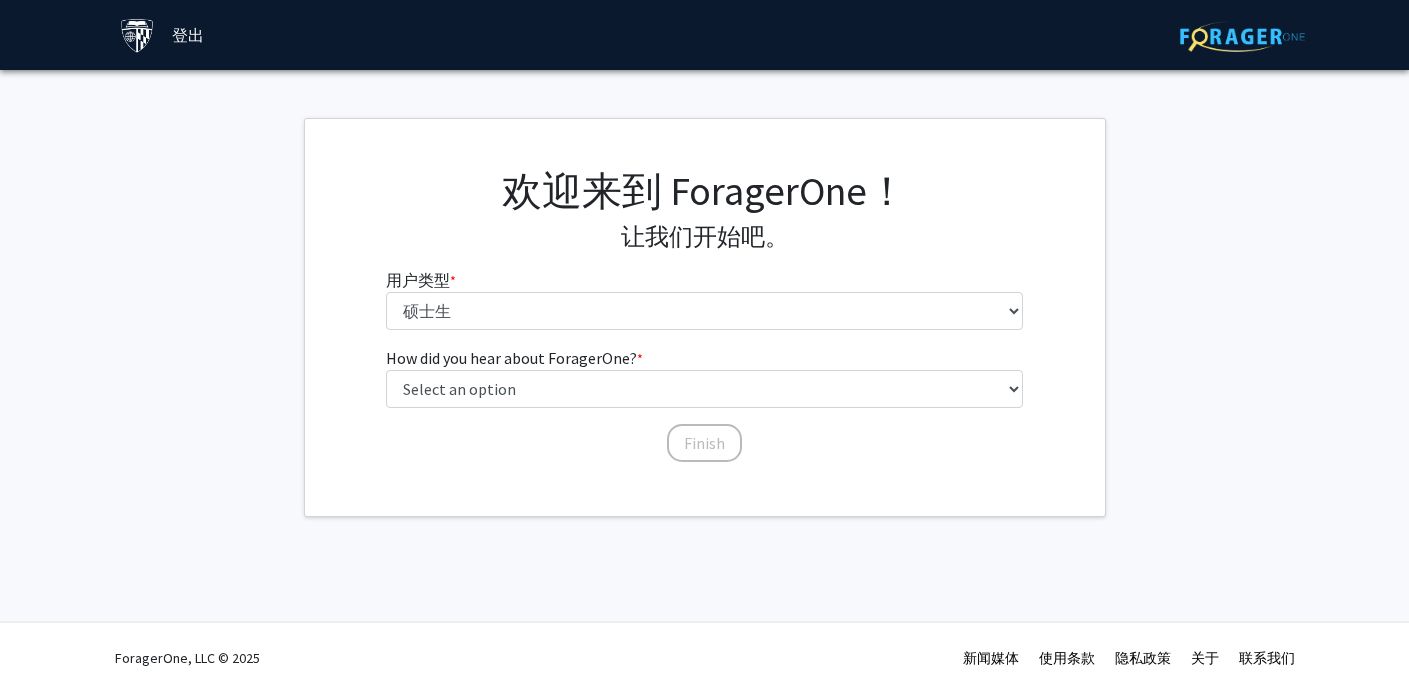 scroll, scrollTop: 29, scrollLeft: 0, axis: vertical 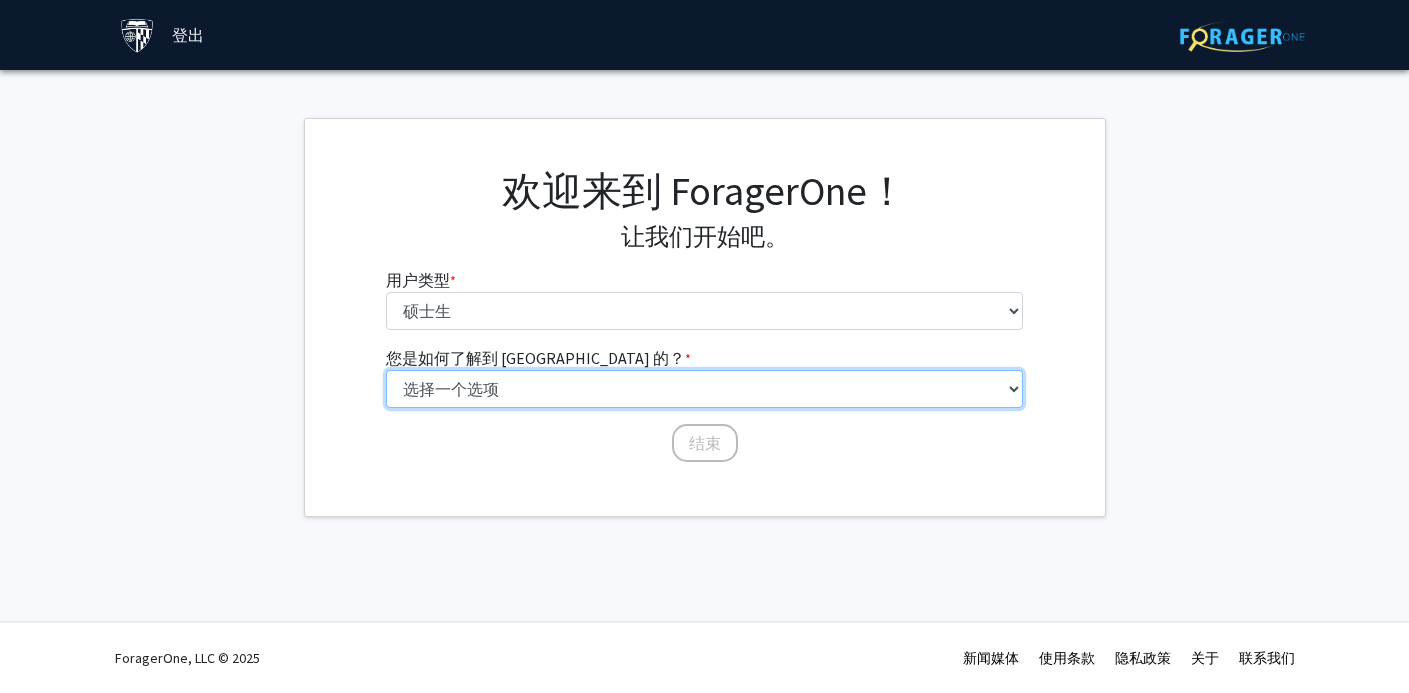 click on "选择一个选项 同学/同学推荐 教职员工推荐 大学网站 大学电子邮件或通讯 其他" at bounding box center [704, 389] 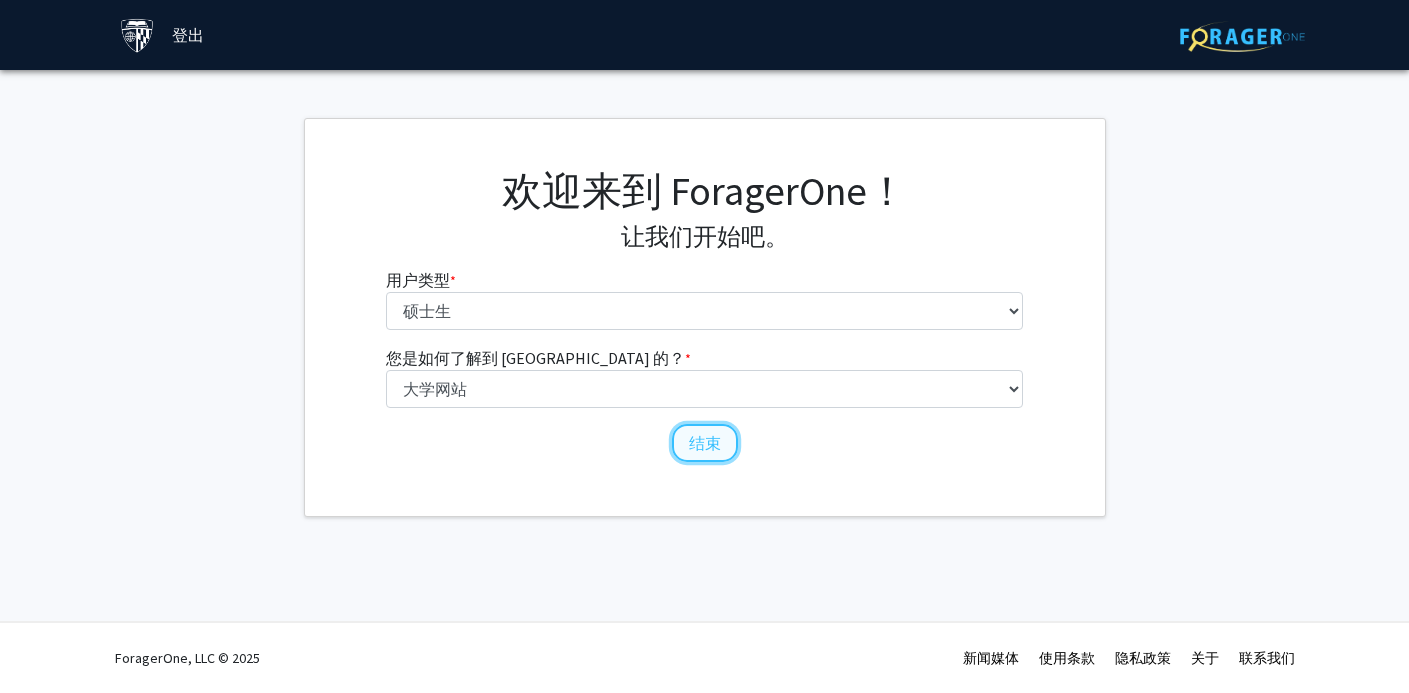 click on "结束" 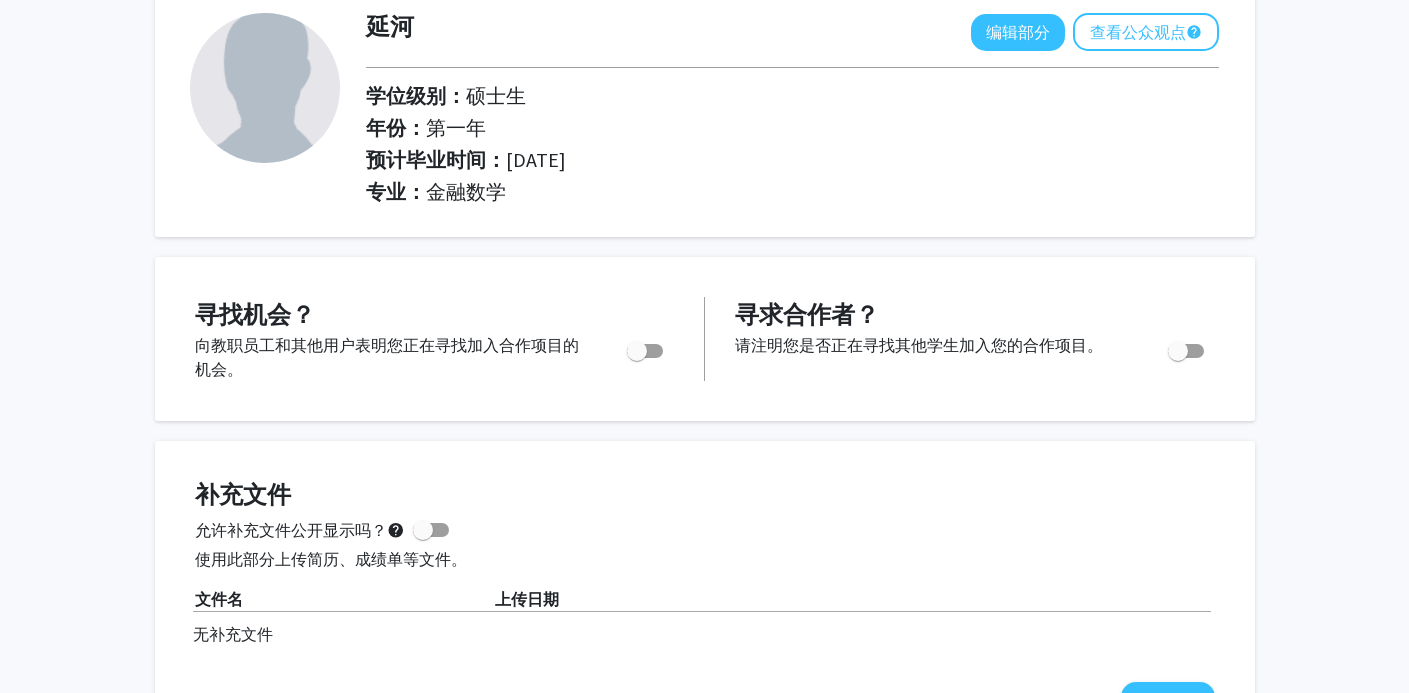 scroll, scrollTop: 121, scrollLeft: 0, axis: vertical 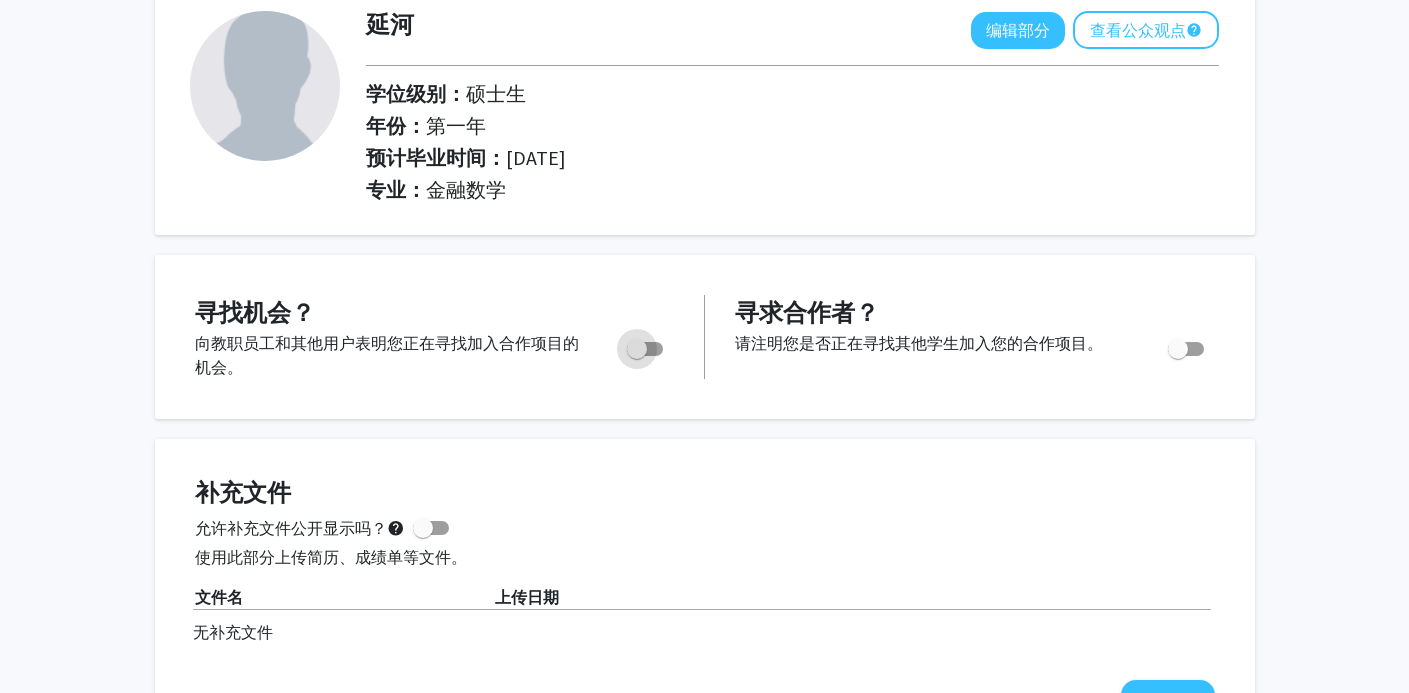 click at bounding box center [637, 349] 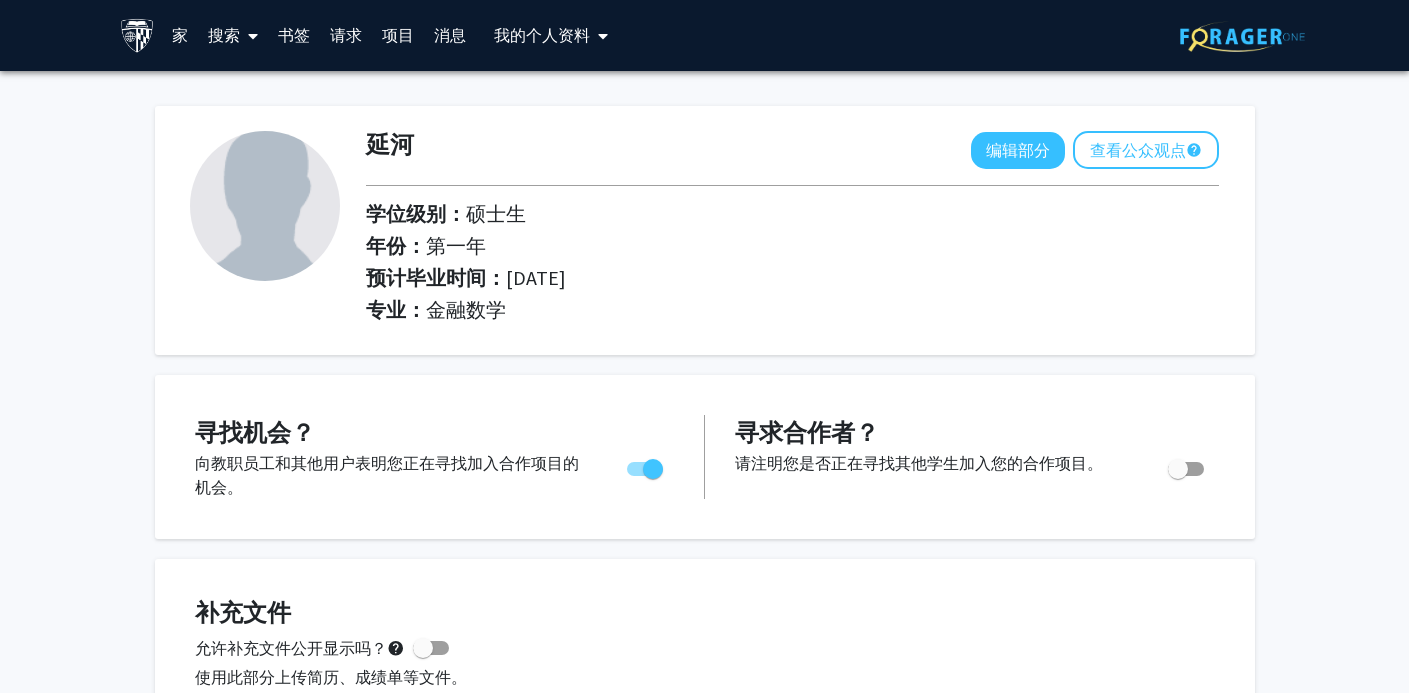 scroll, scrollTop: 0, scrollLeft: 0, axis: both 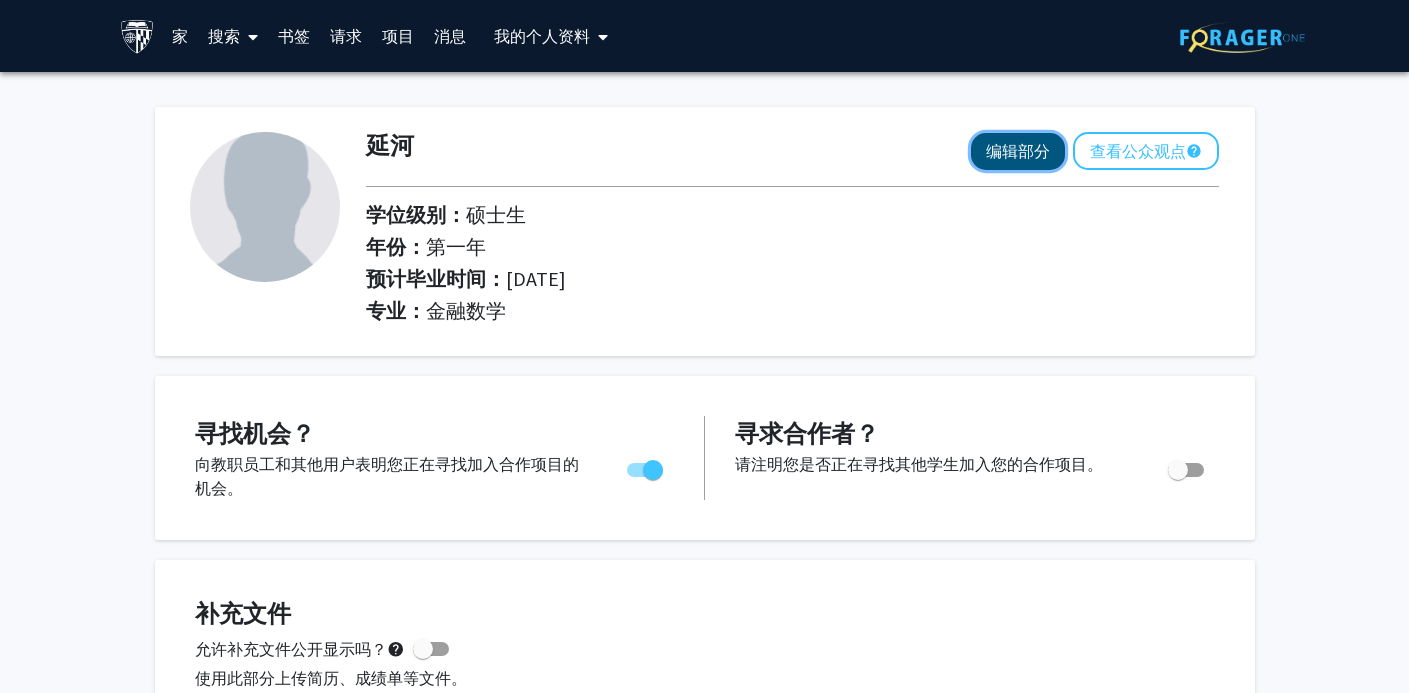 click on "编辑部分" 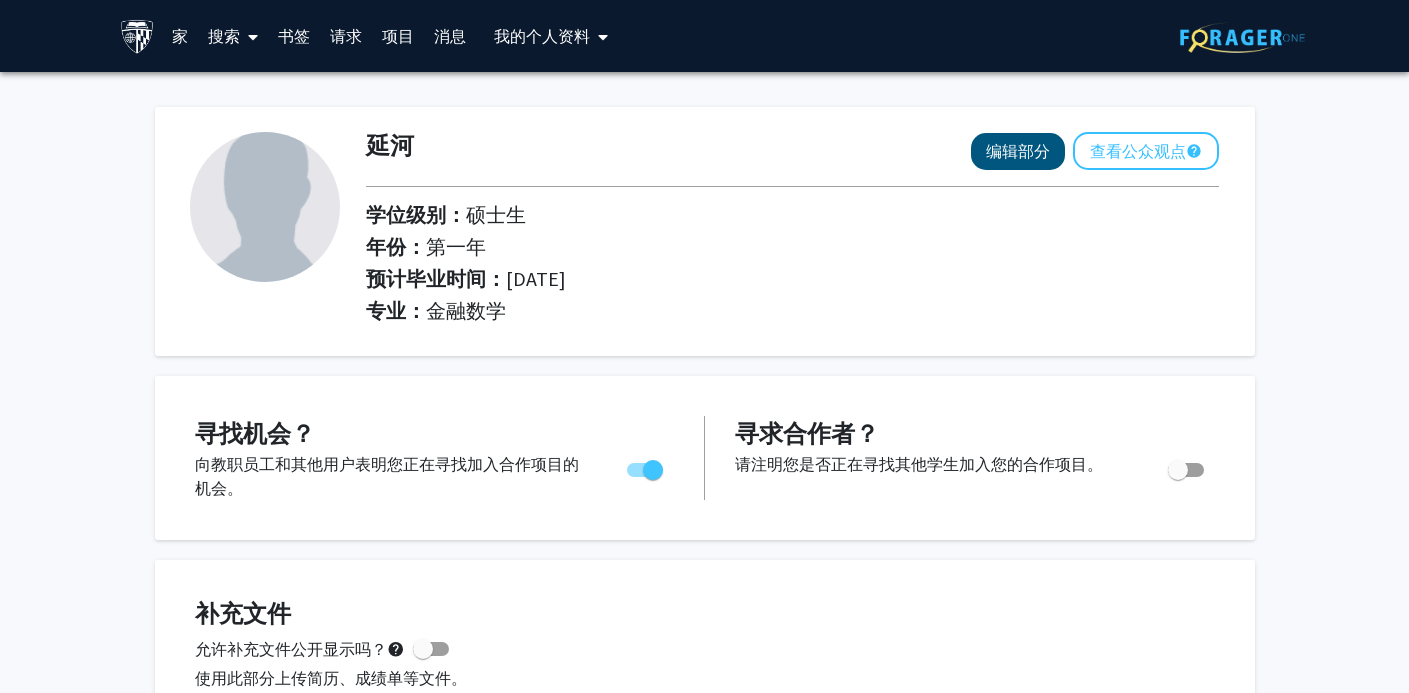 select on "first_year" 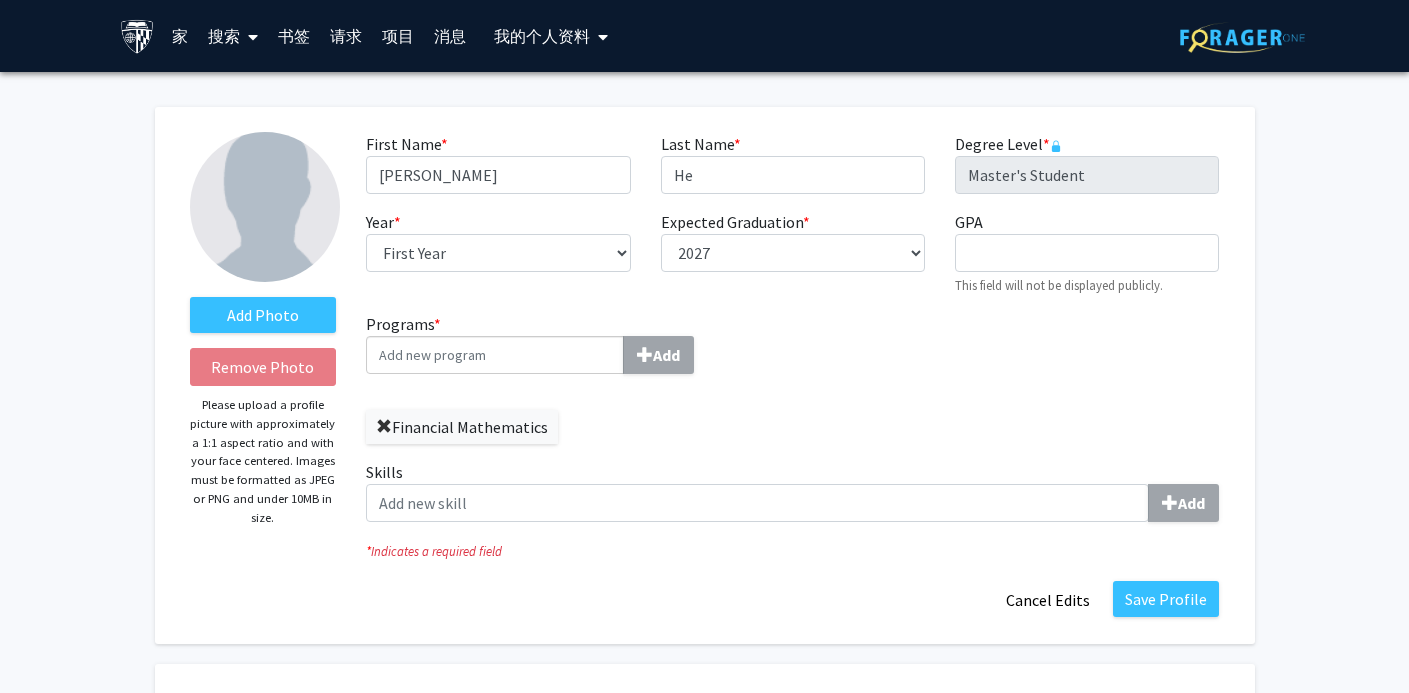 click 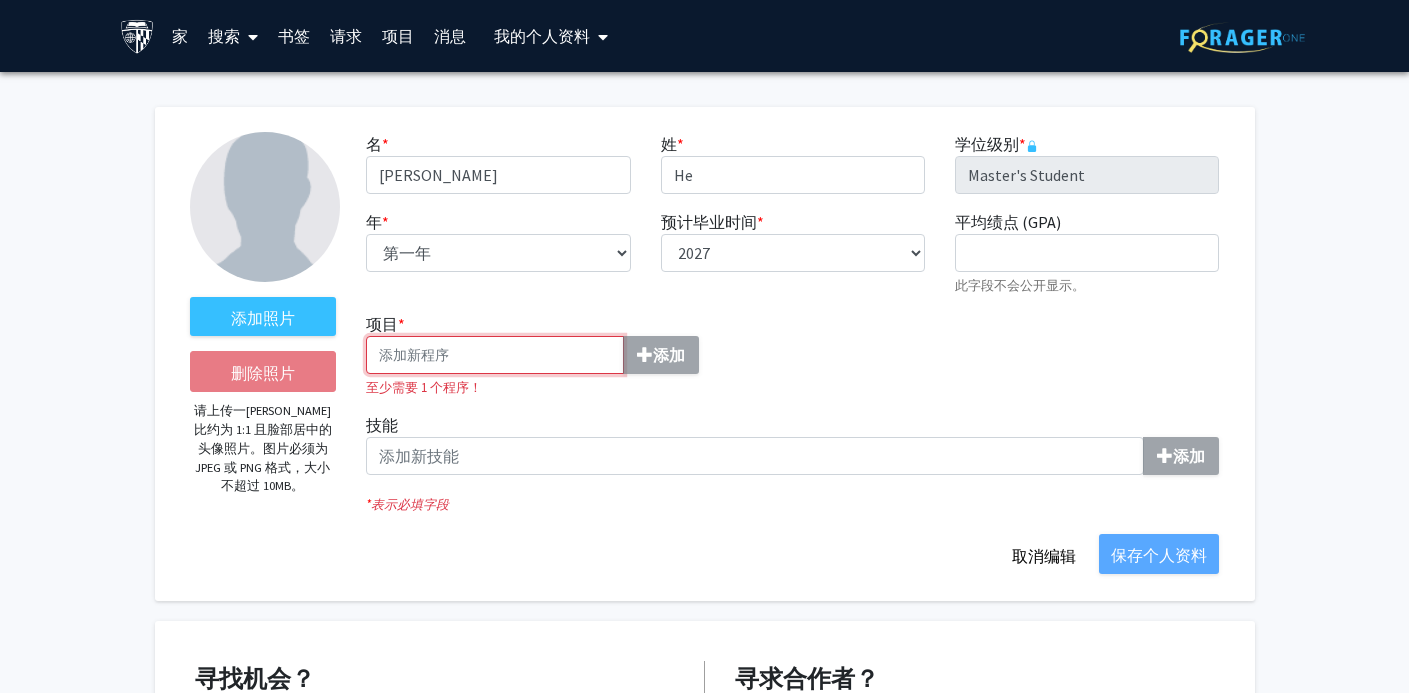 click on "项目 * 添加" at bounding box center (495, 355) 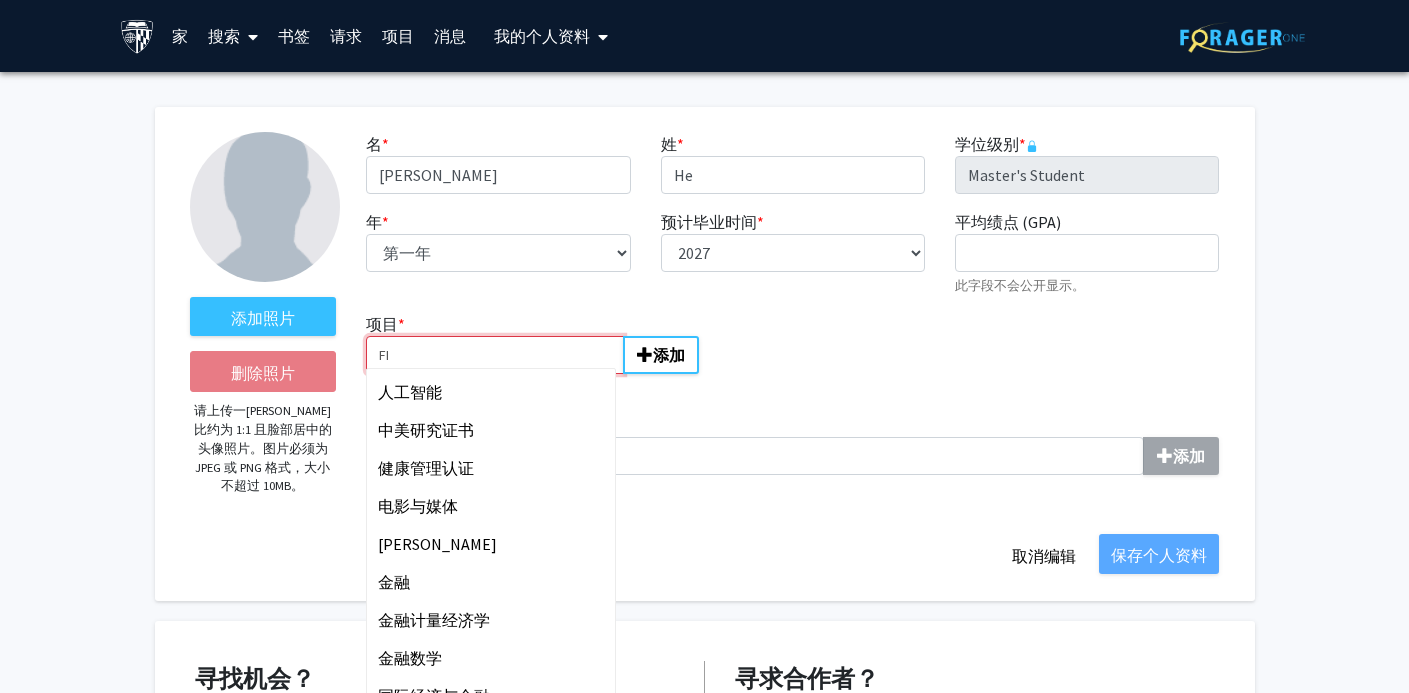 type on "F" 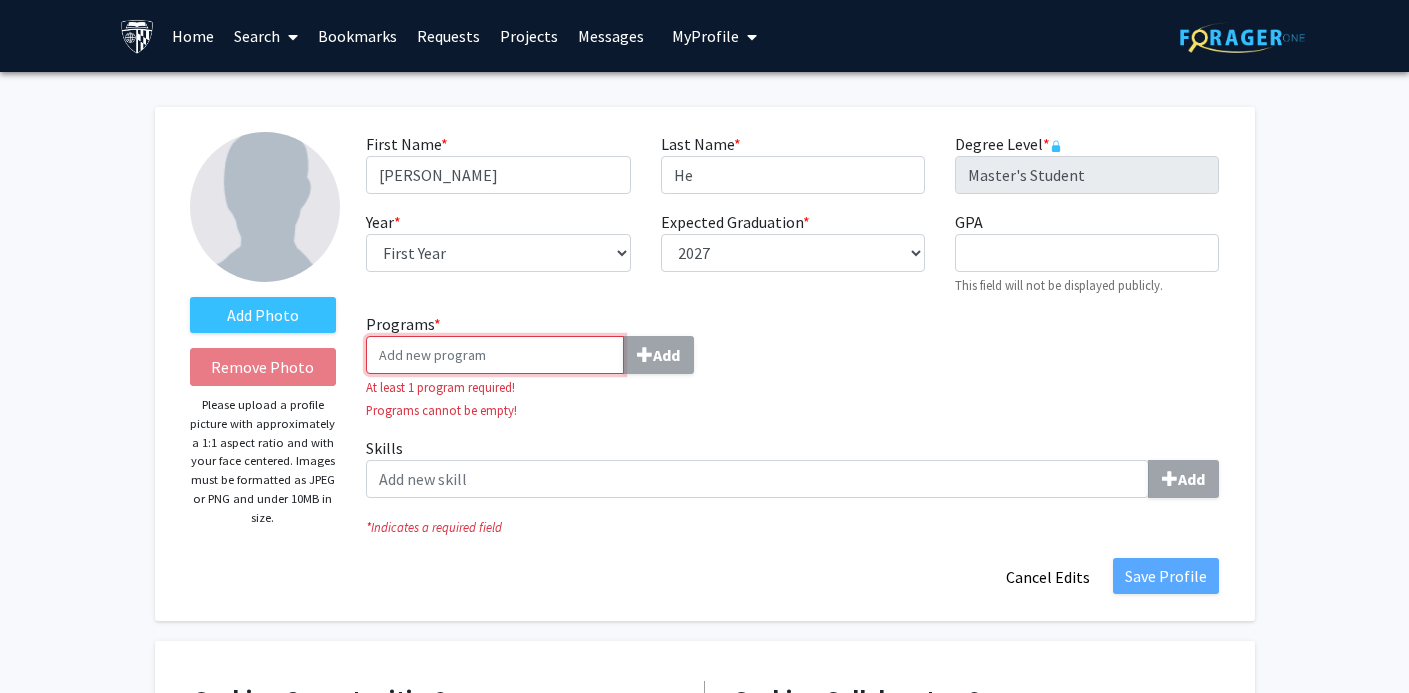 click on "Programs  * Add" at bounding box center [495, 355] 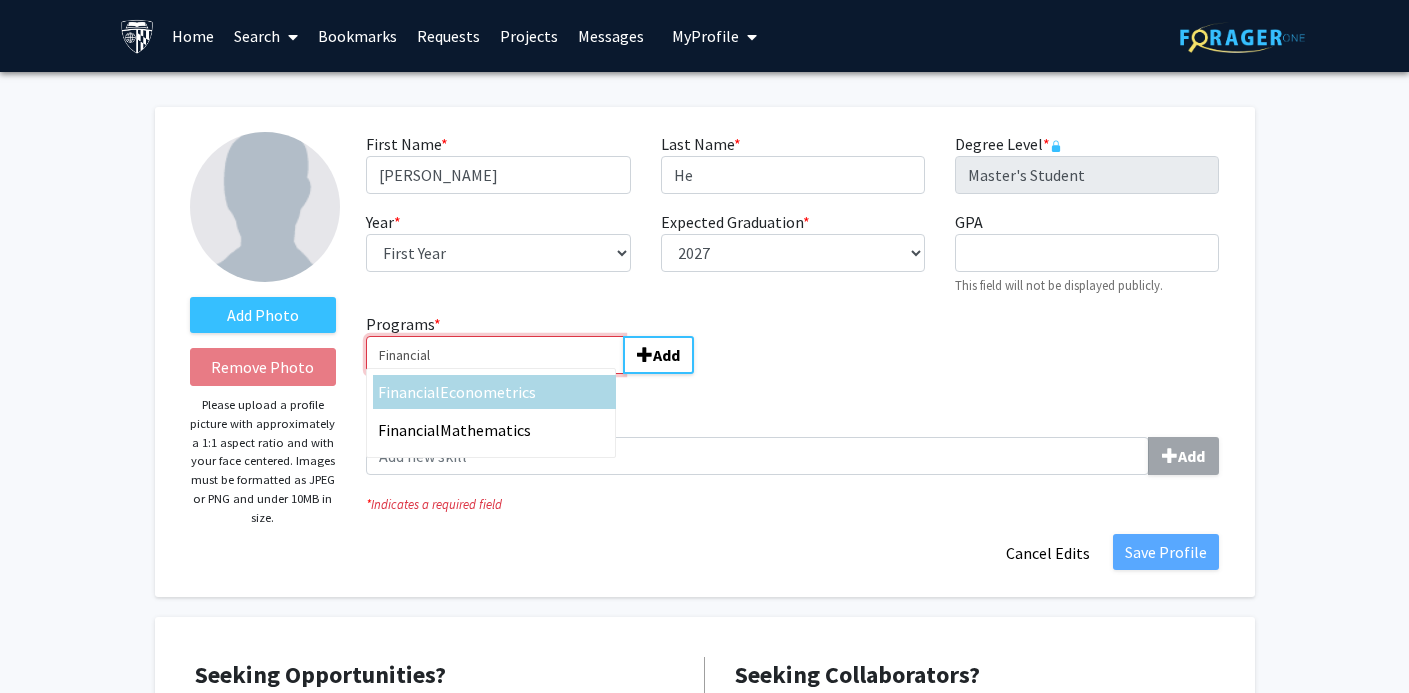 type on "Financial" 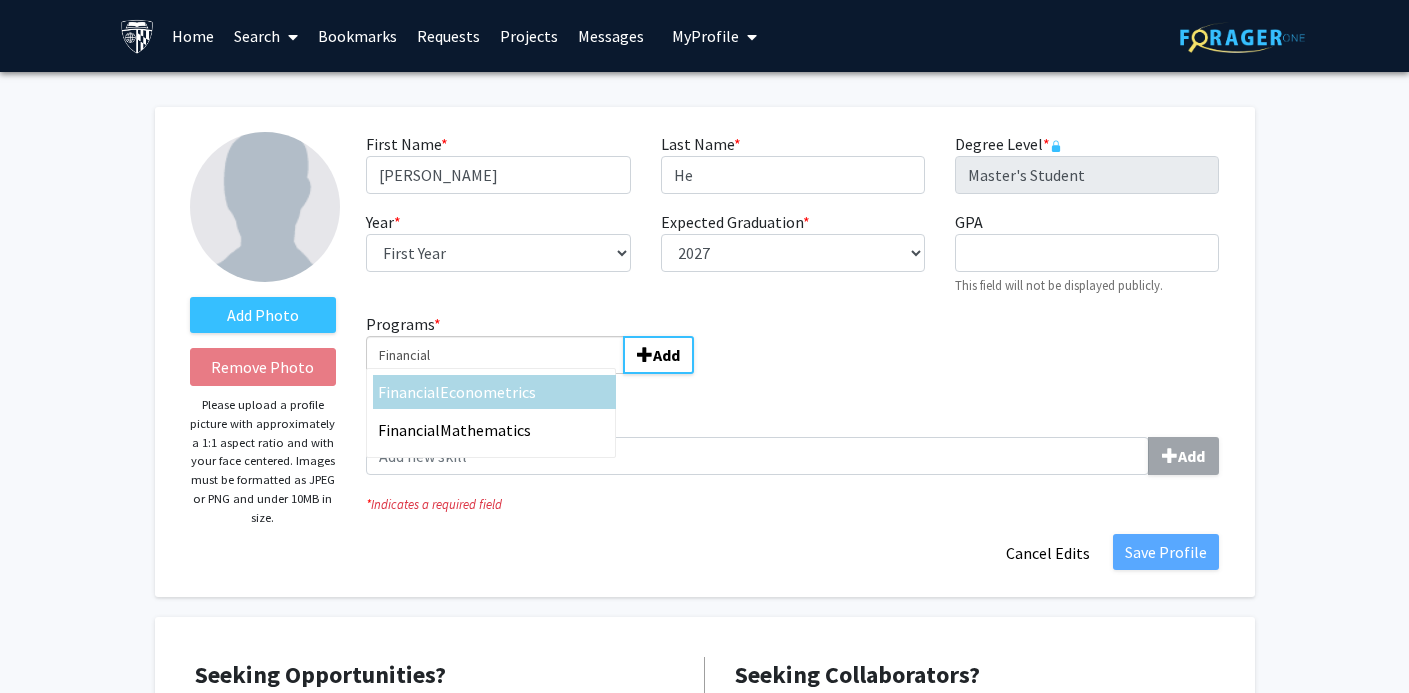 click on "Econometrics" at bounding box center [488, 392] 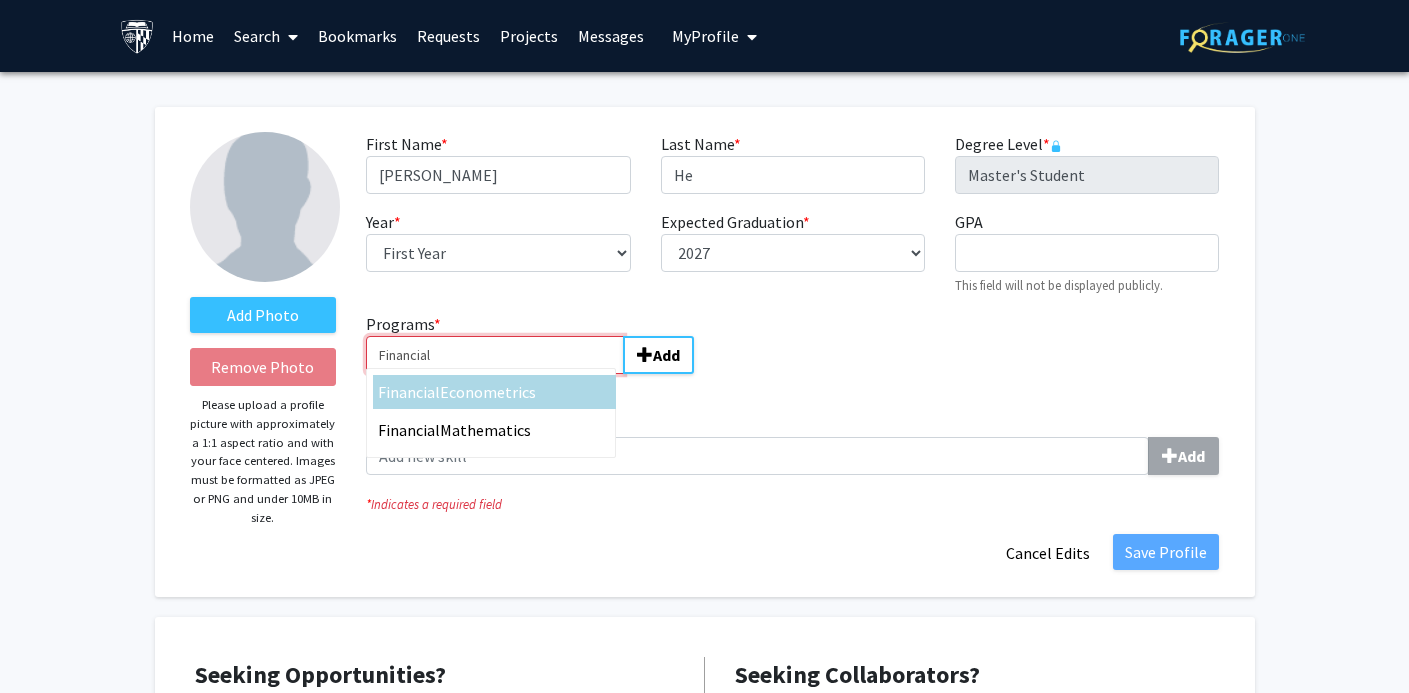 click on "Financial" at bounding box center [495, 355] 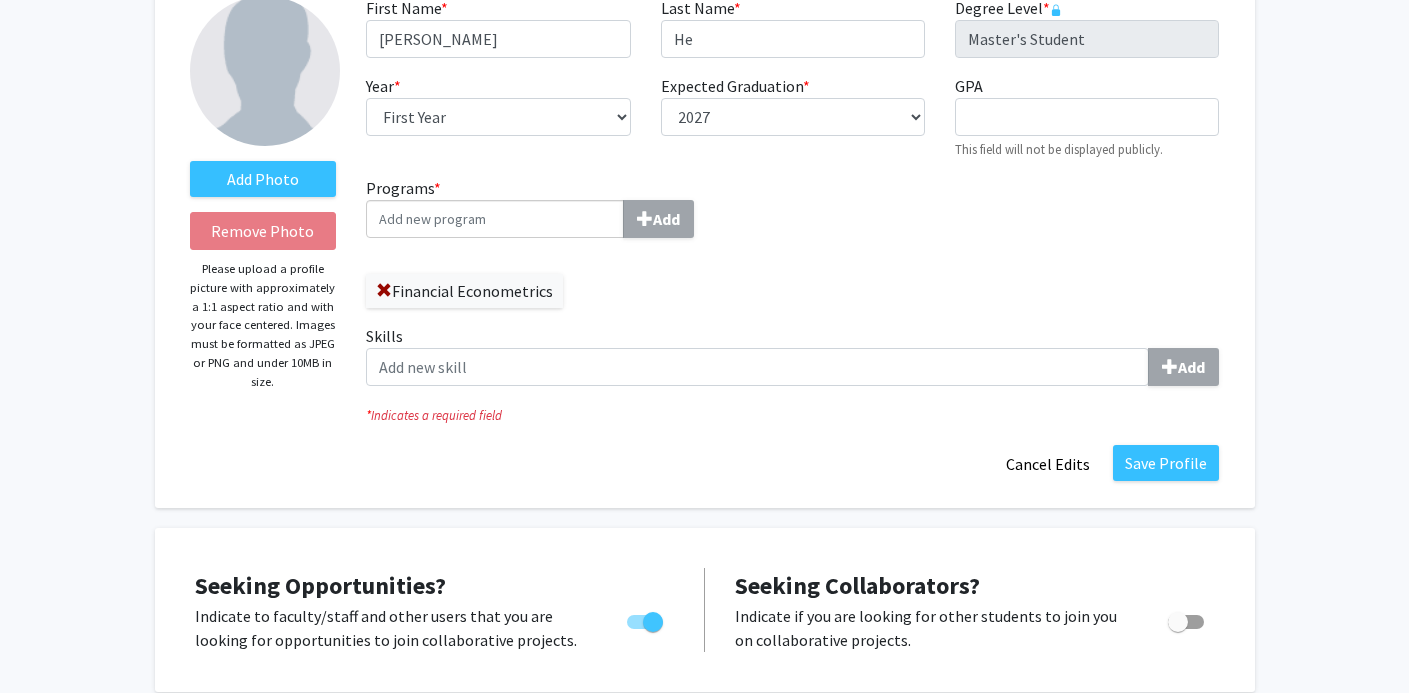 scroll, scrollTop: 137, scrollLeft: 0, axis: vertical 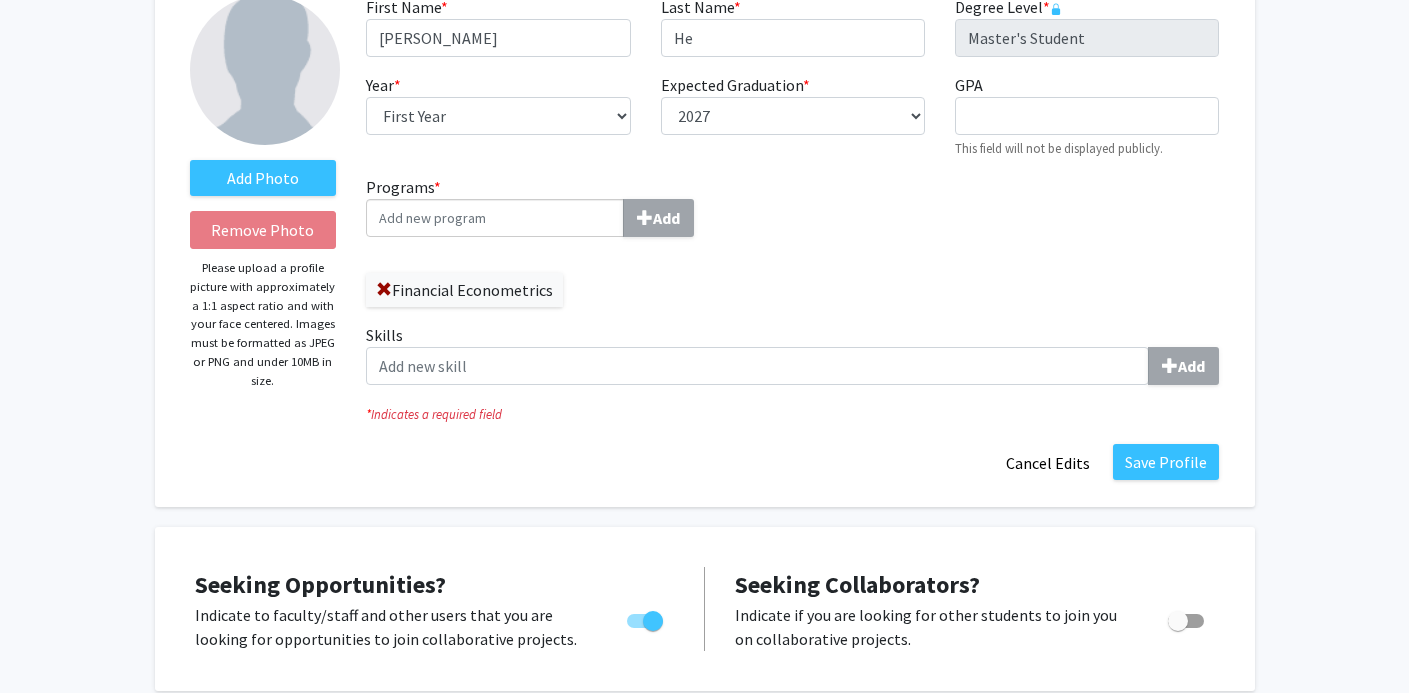 click on "Skills  Add" 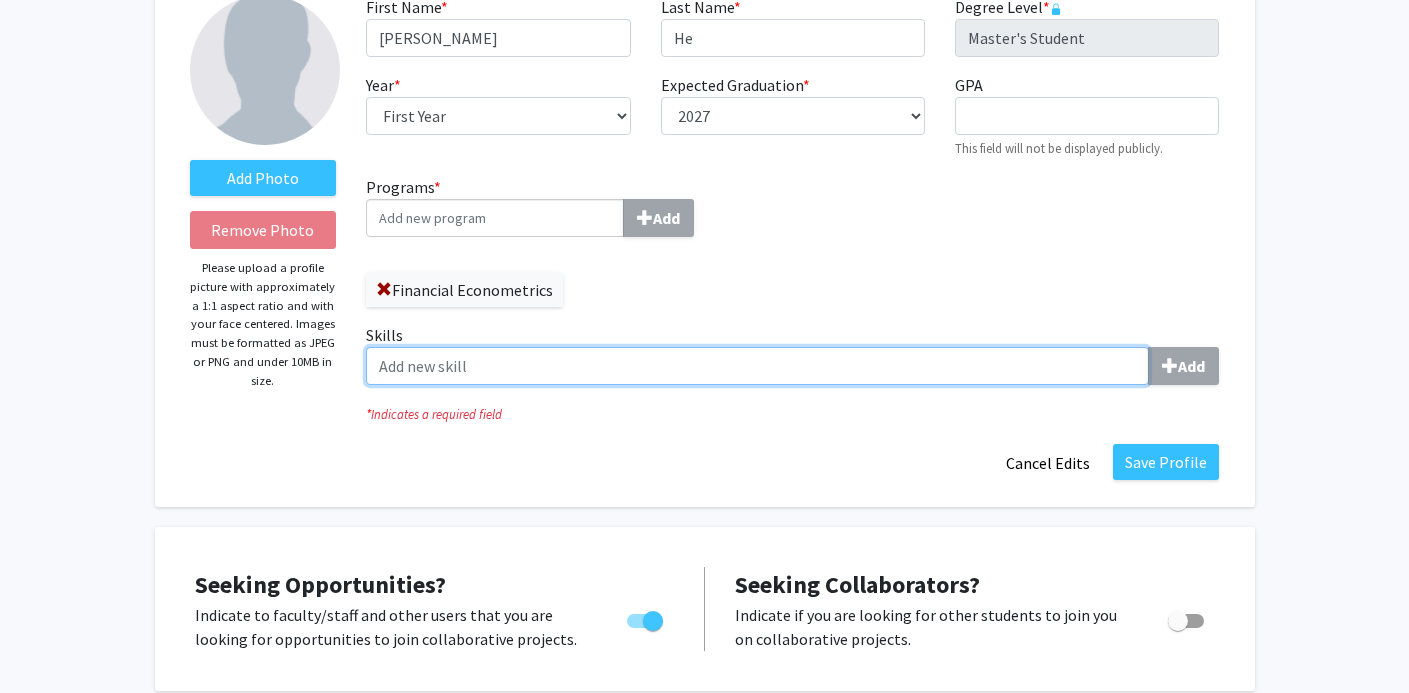 click on "Skills  Add" 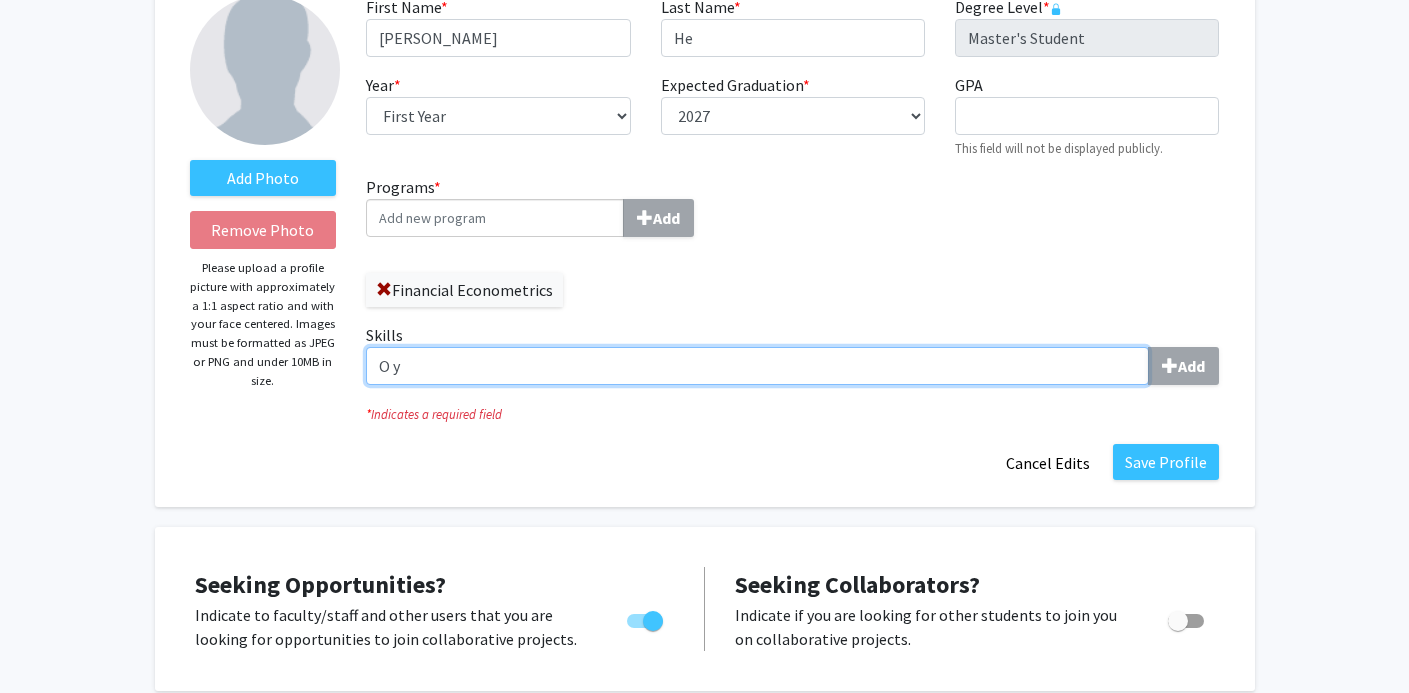 type on "O" 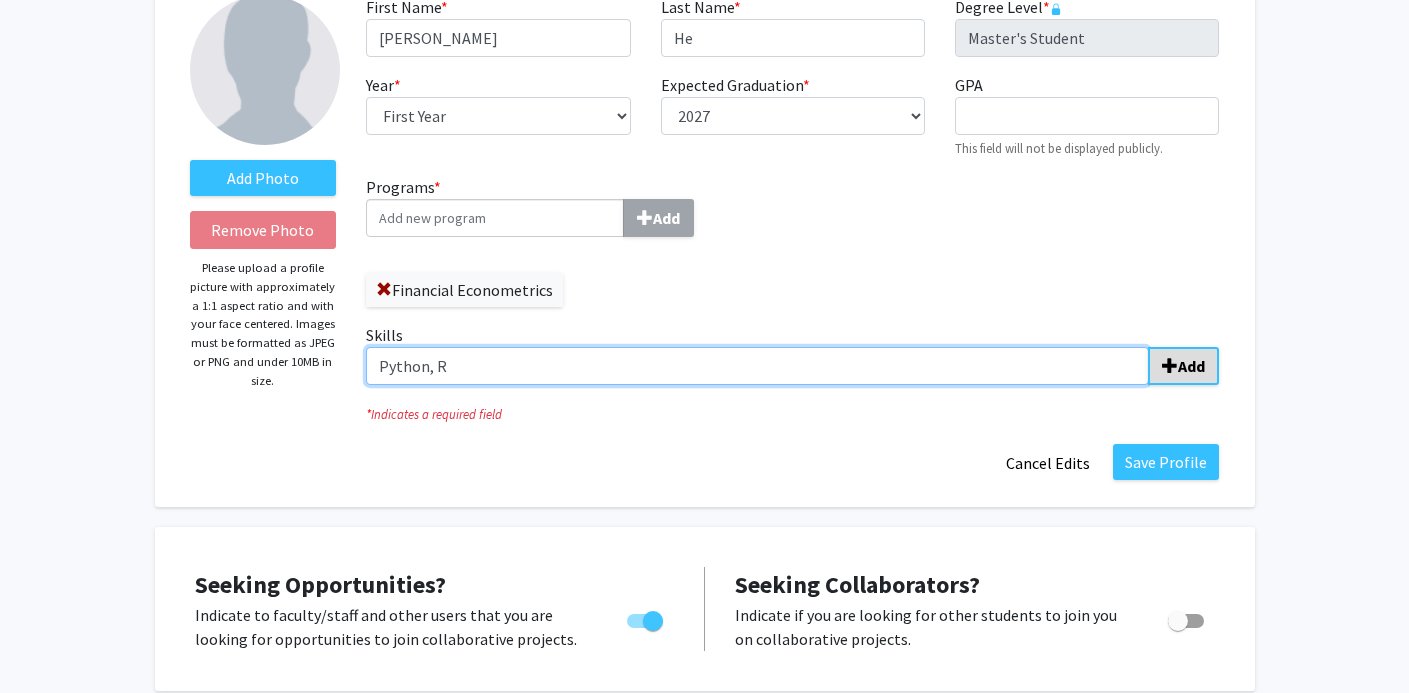 type on "Python, R" 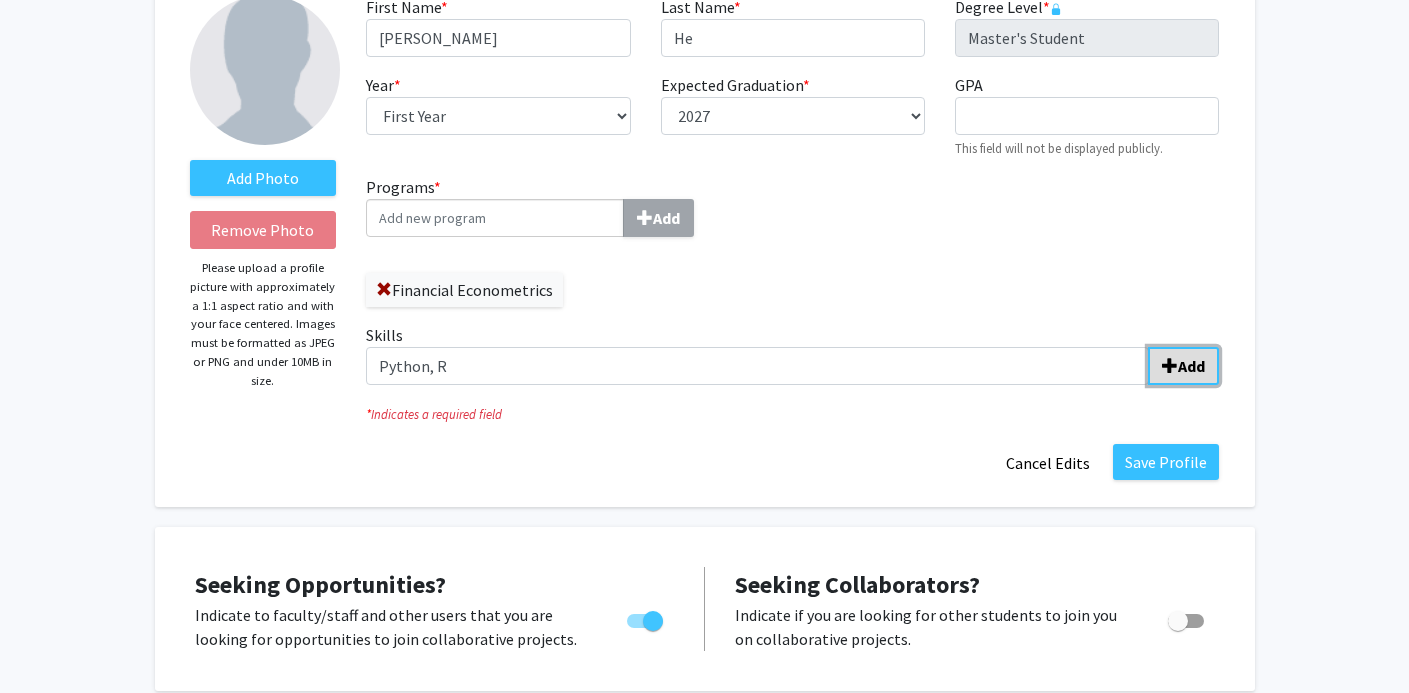 click on "Add" 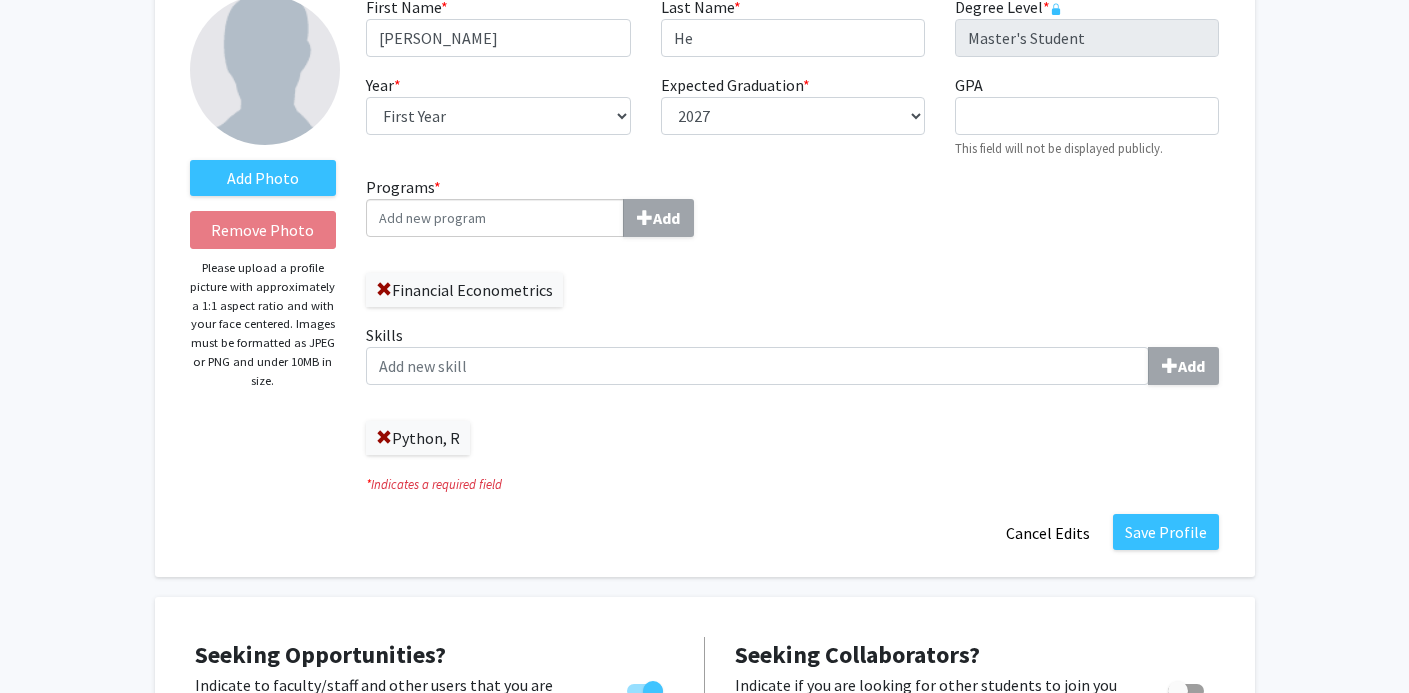 click on "Python, R" 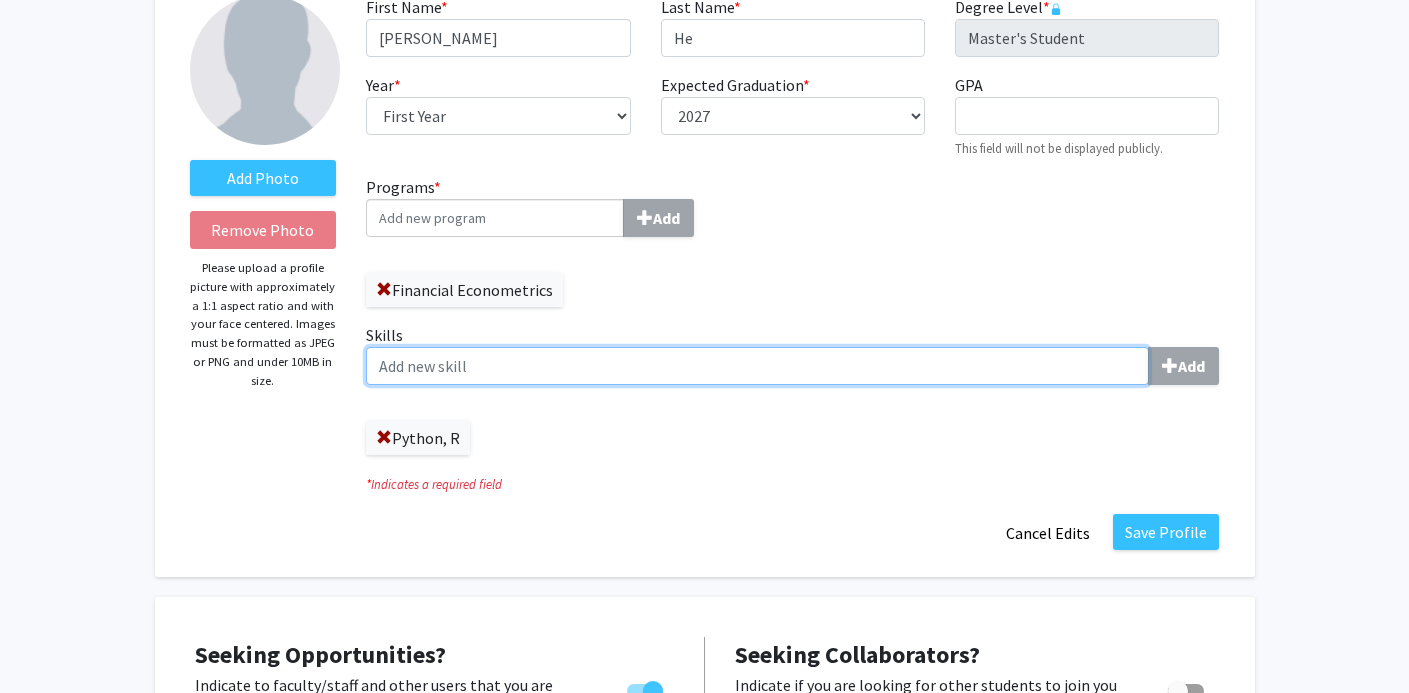 click on "Skills  Add" 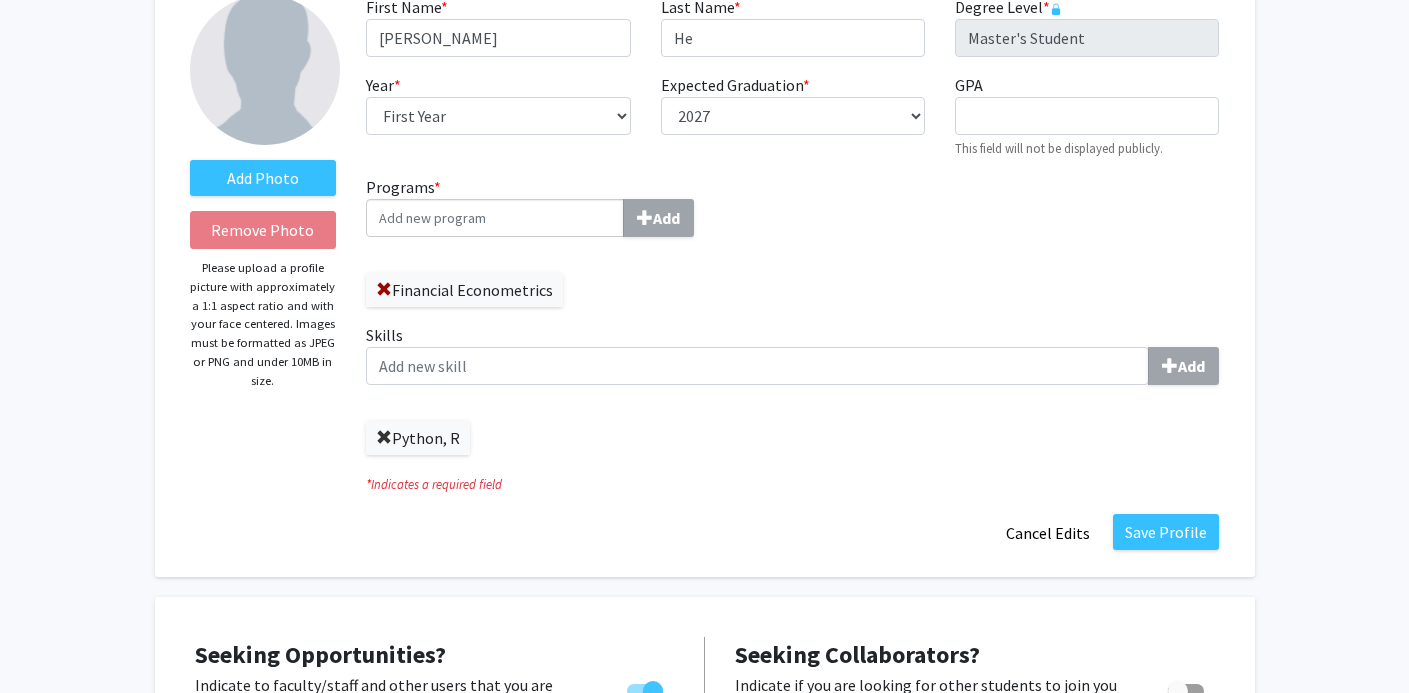 click 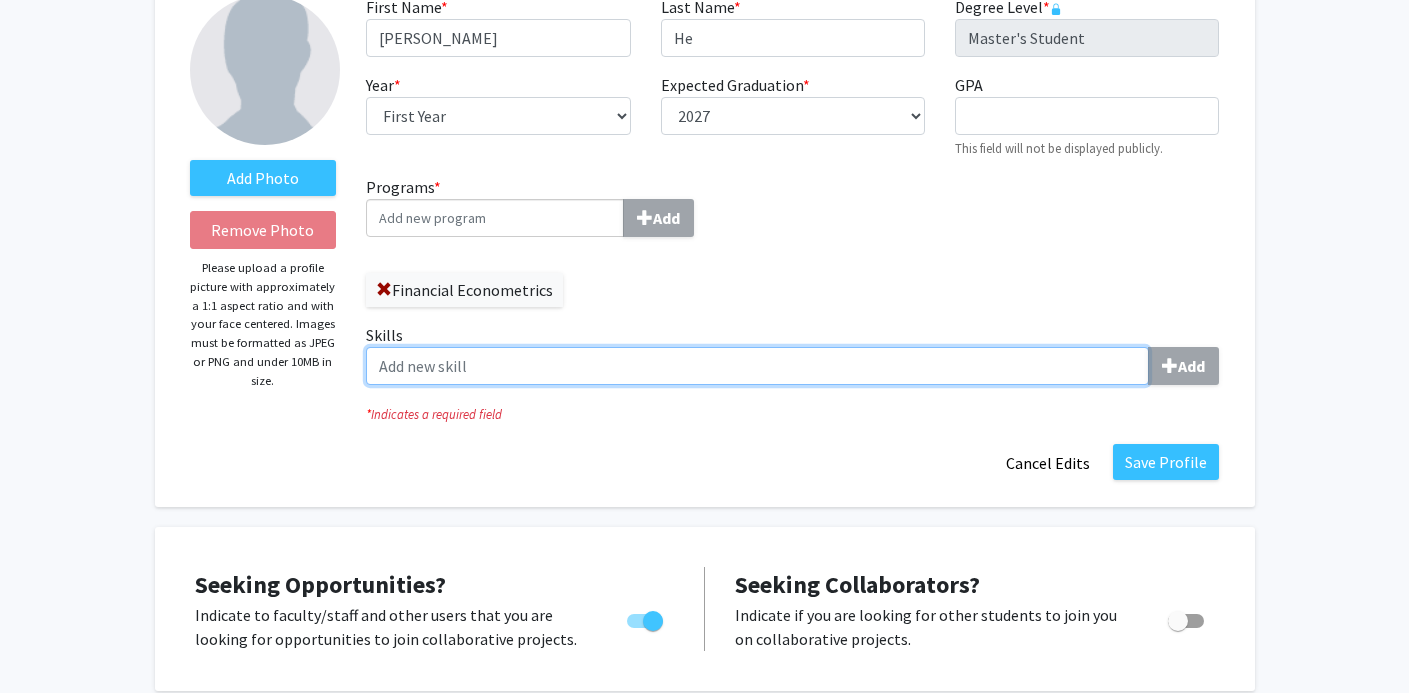click on "Skills  Add" 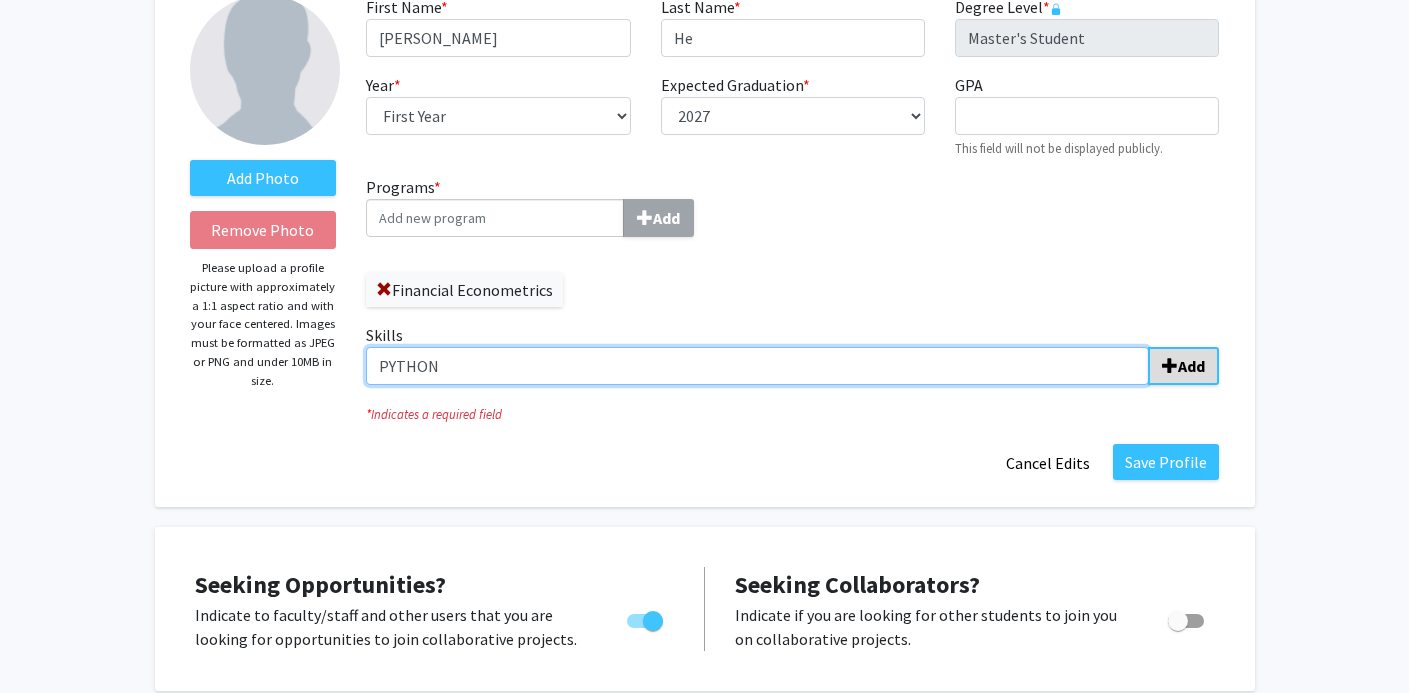 type on "PYTHON" 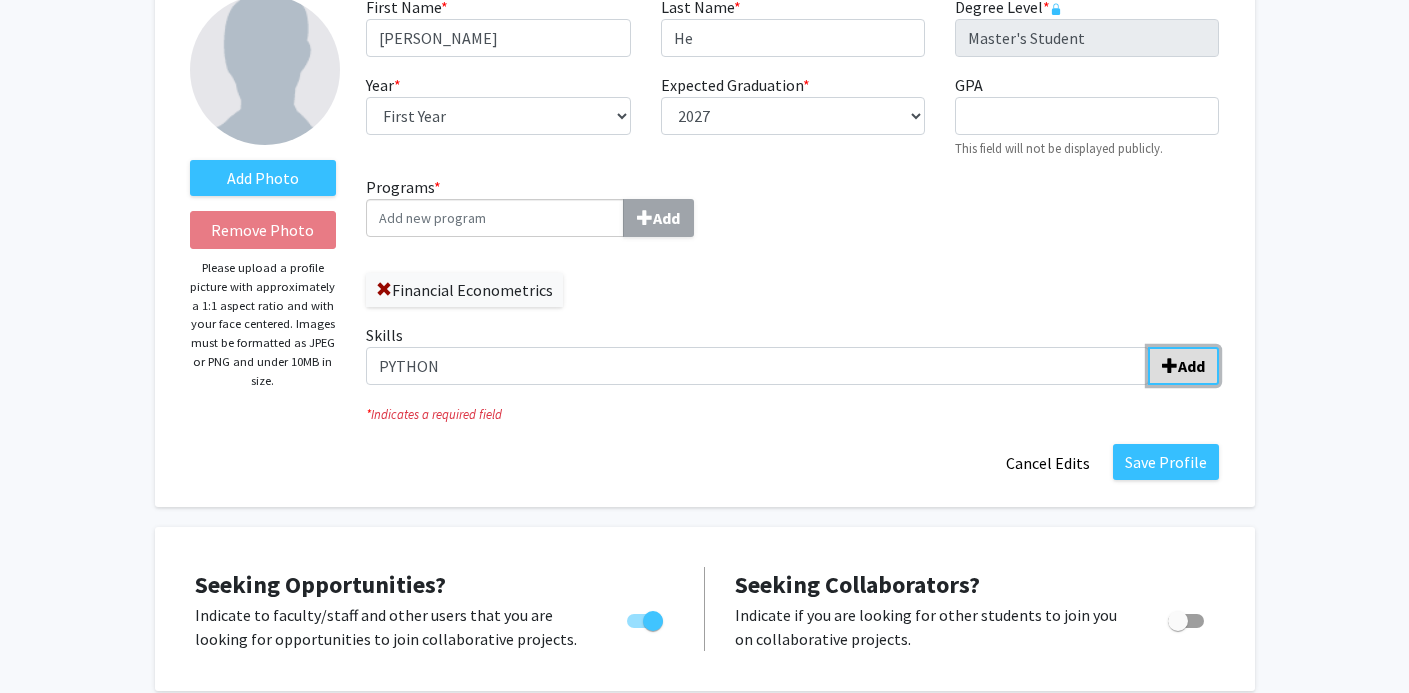 click 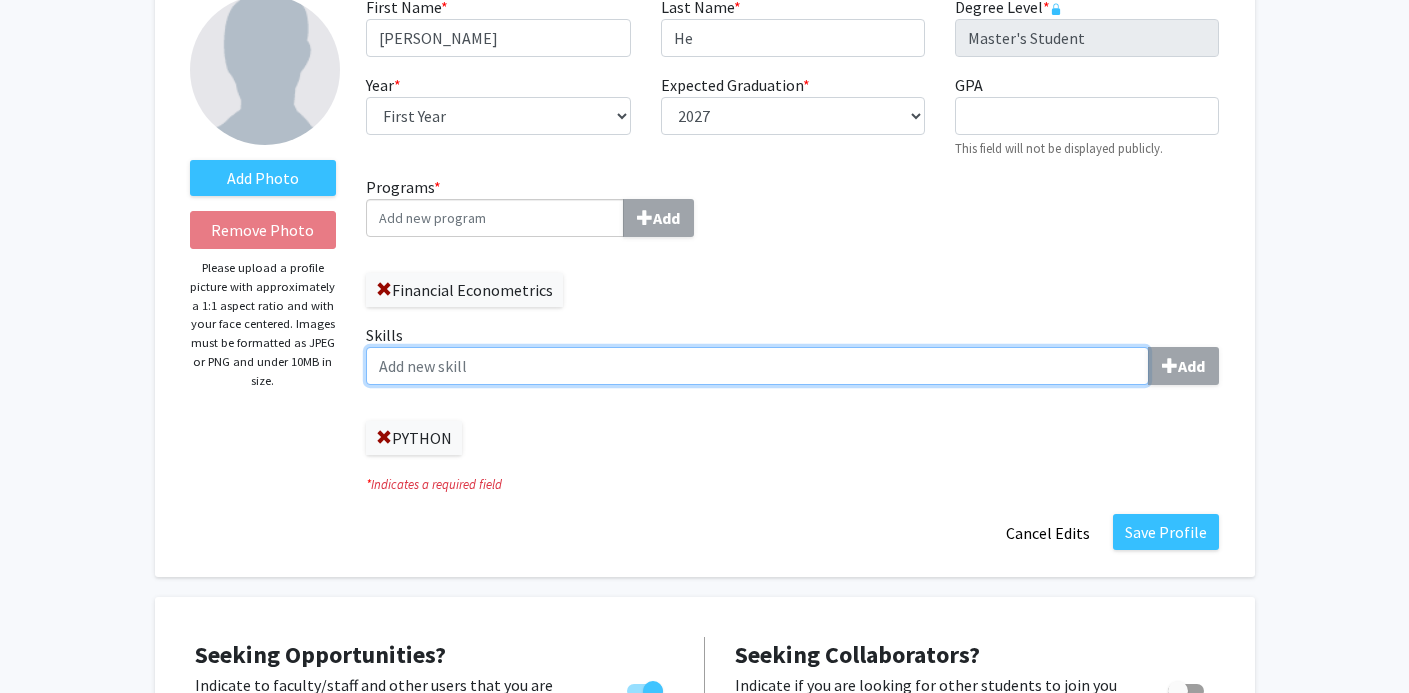 click on "Skills  Add" 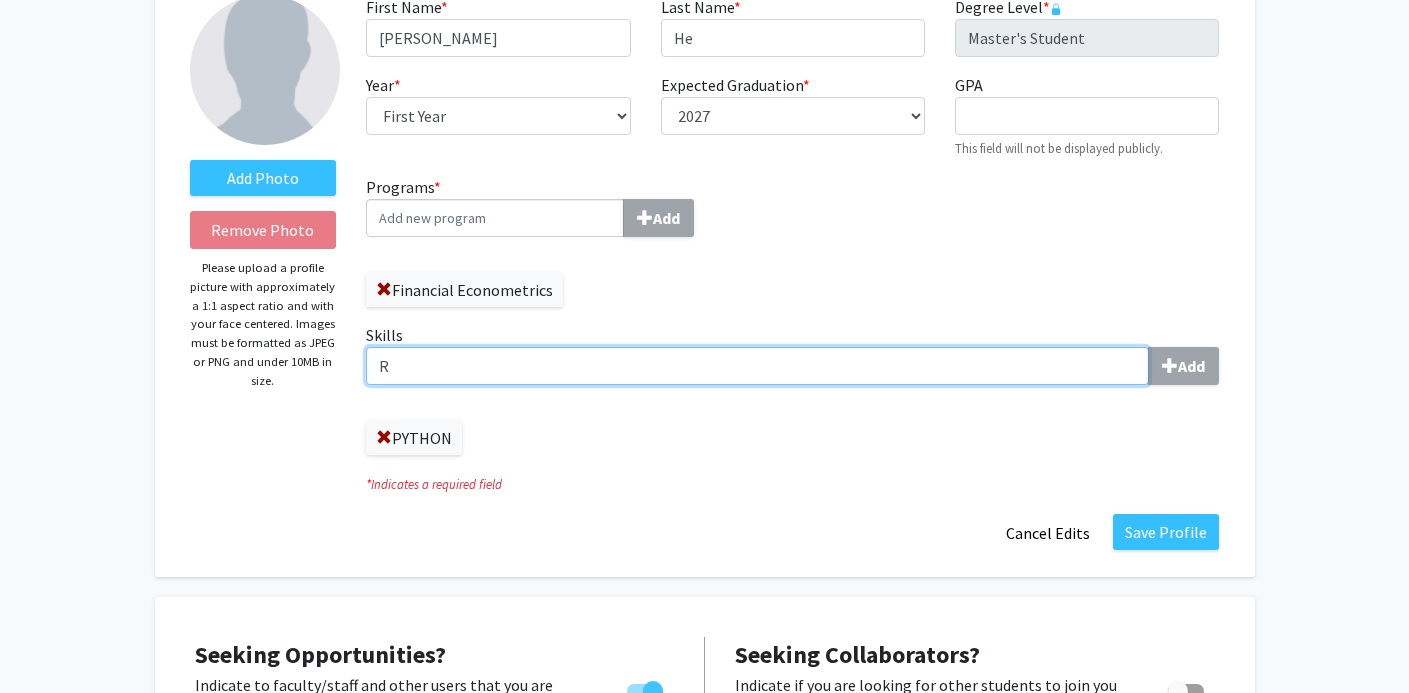 type on "R" 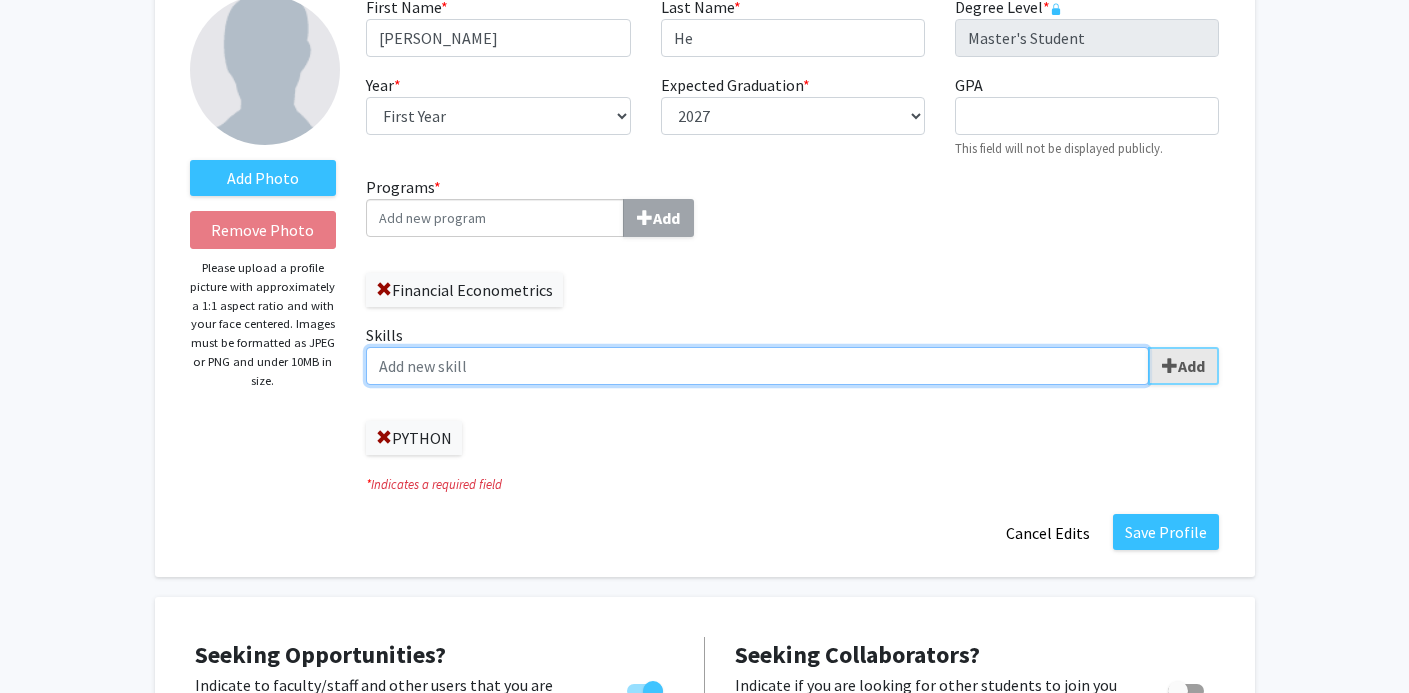 type on "R" 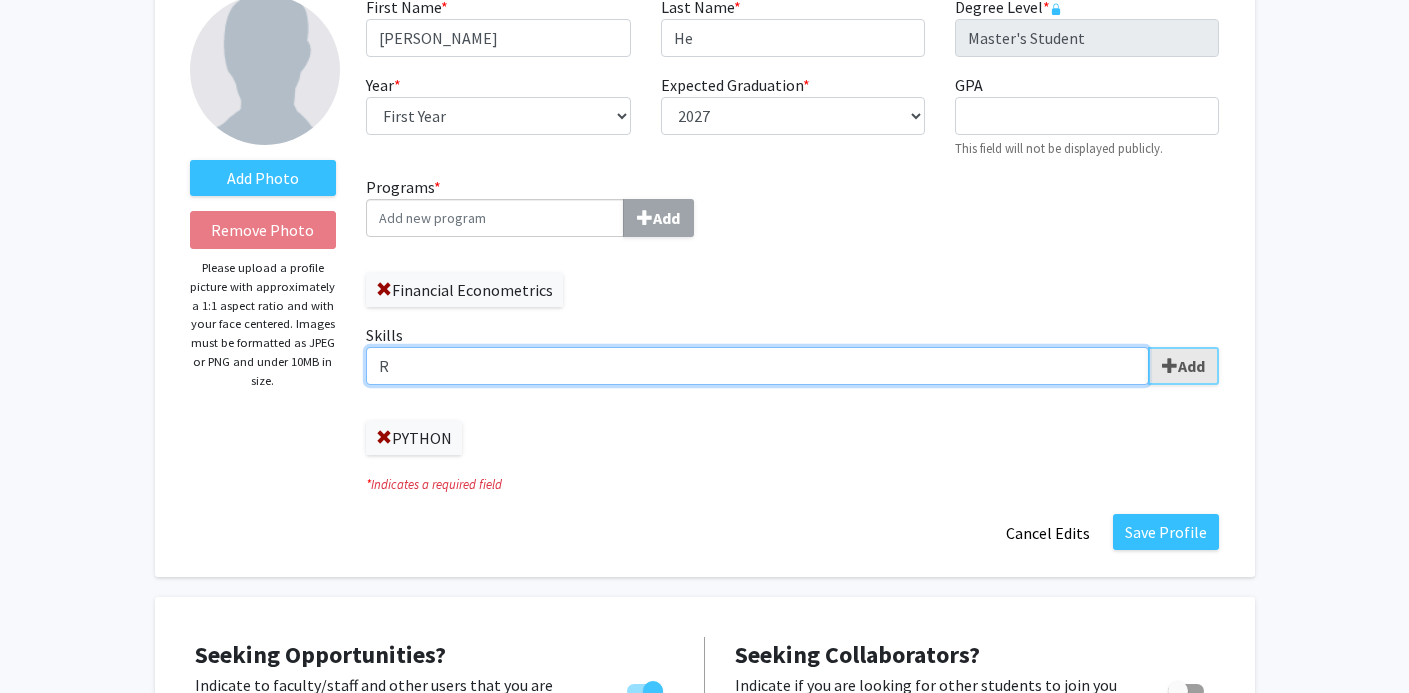 type 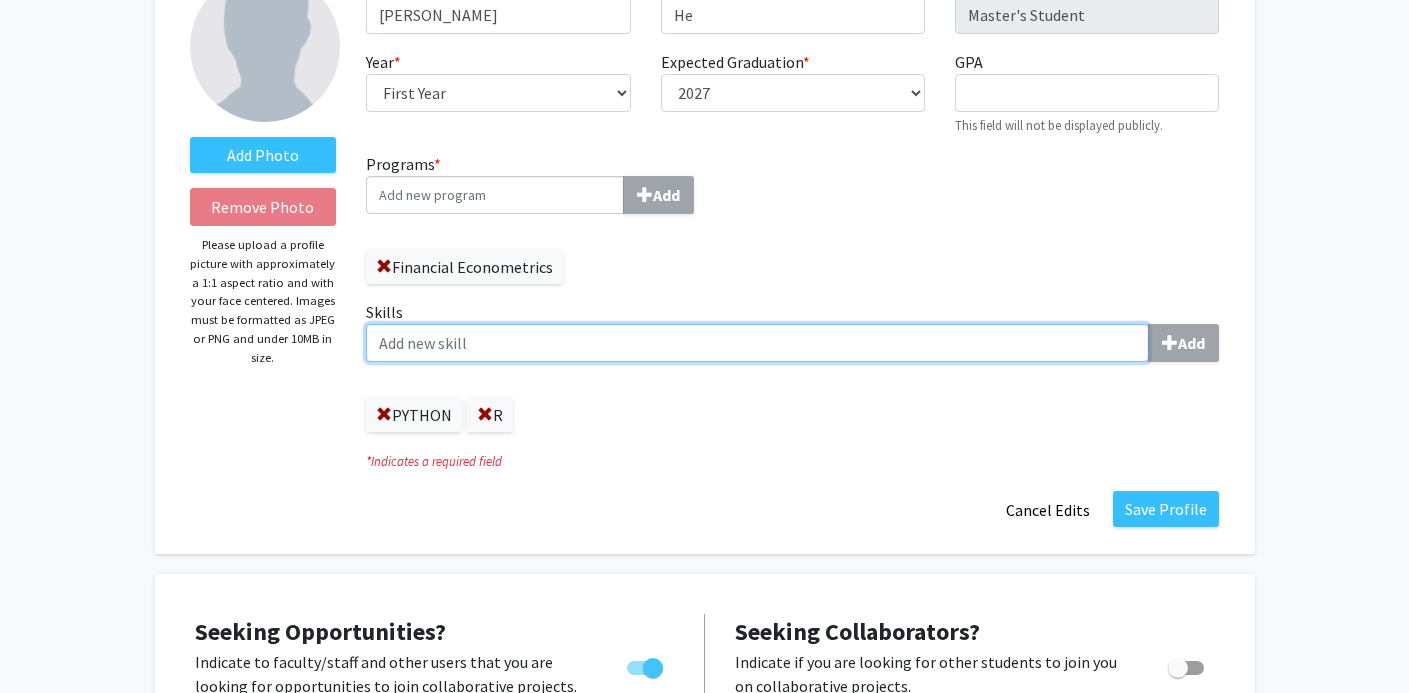 scroll, scrollTop: 163, scrollLeft: 0, axis: vertical 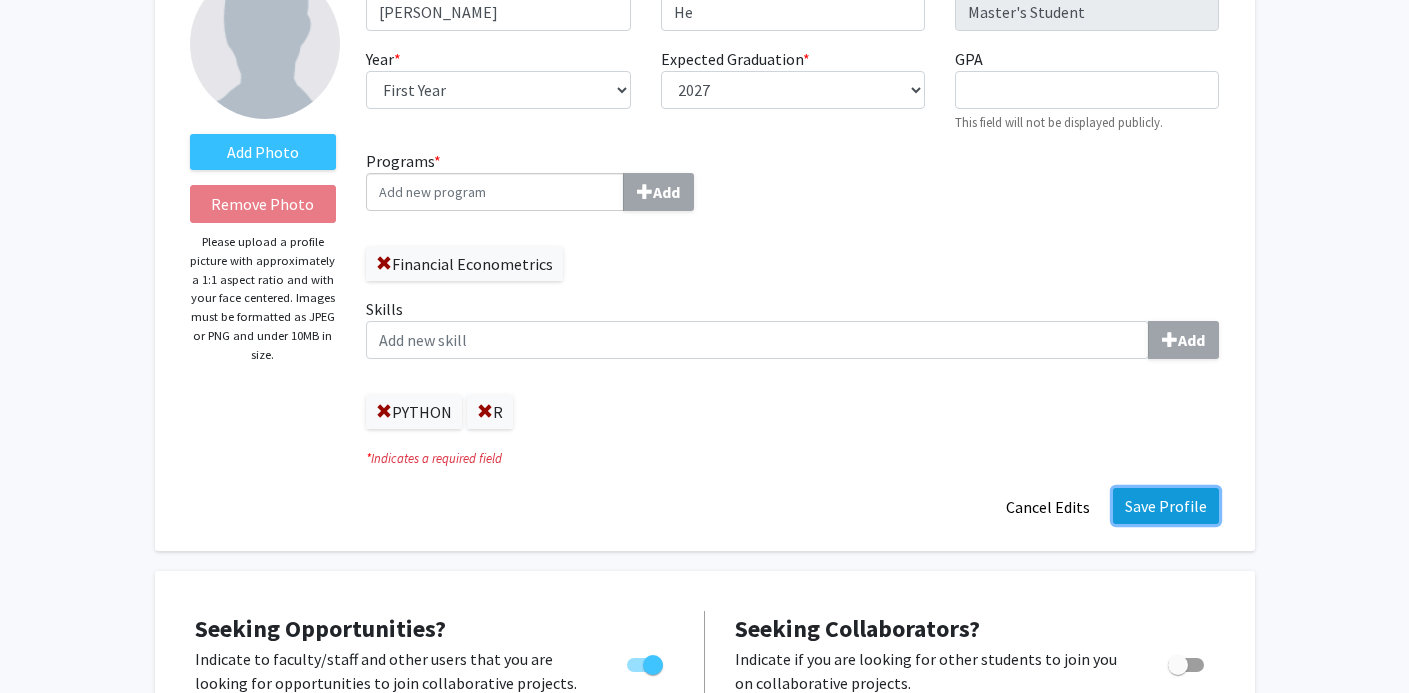 click on "Save Profile" 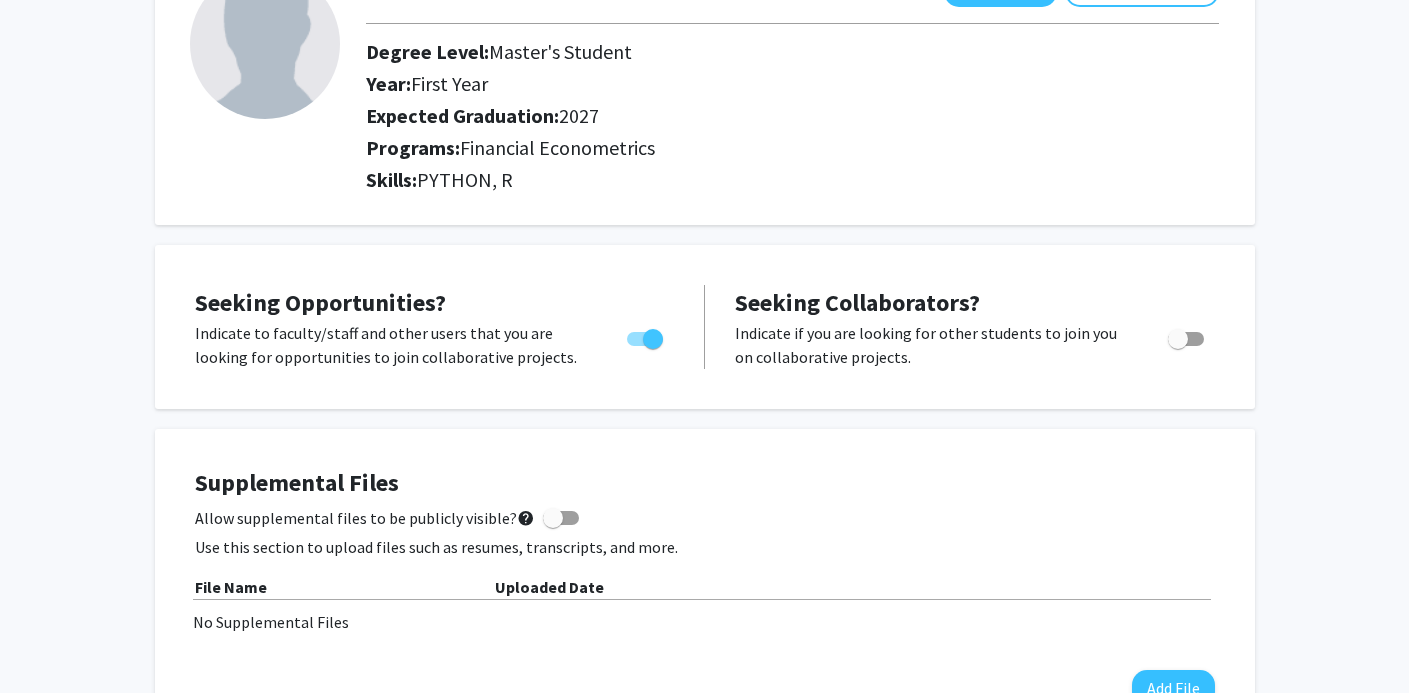 scroll, scrollTop: 235, scrollLeft: 0, axis: vertical 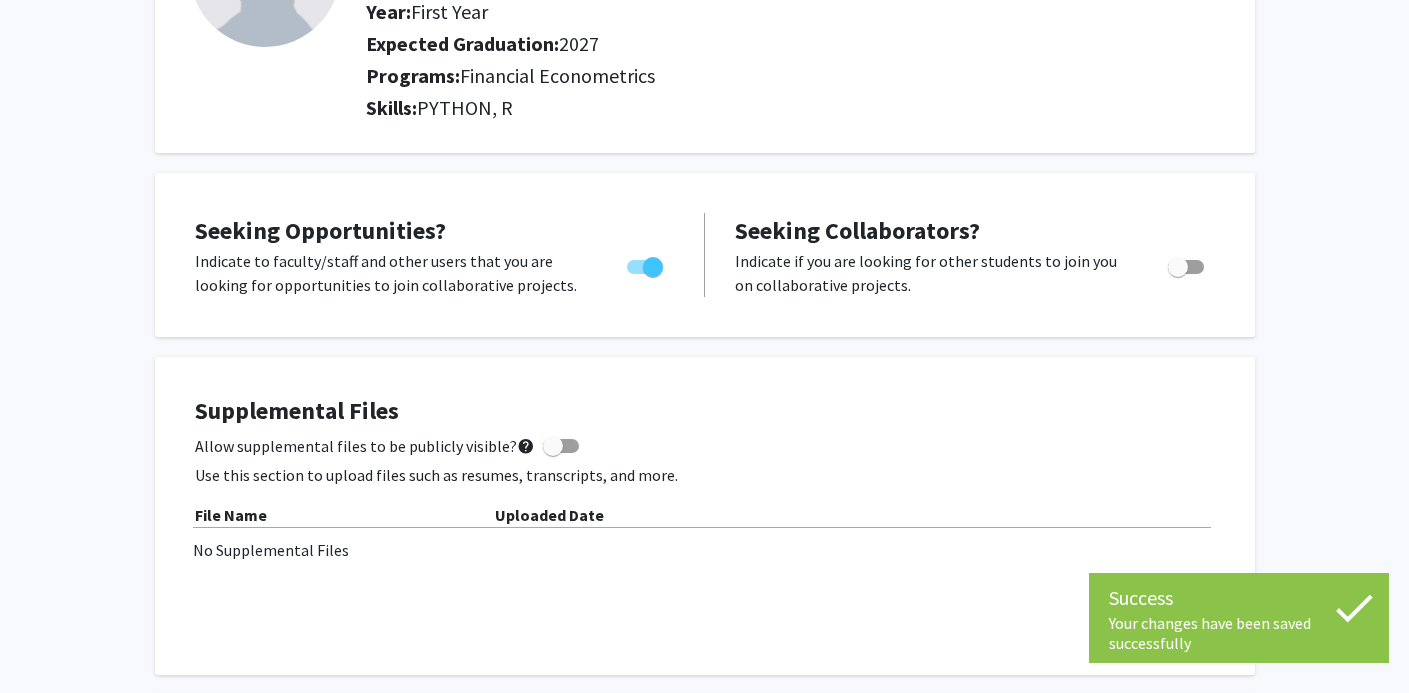click at bounding box center (1178, 267) 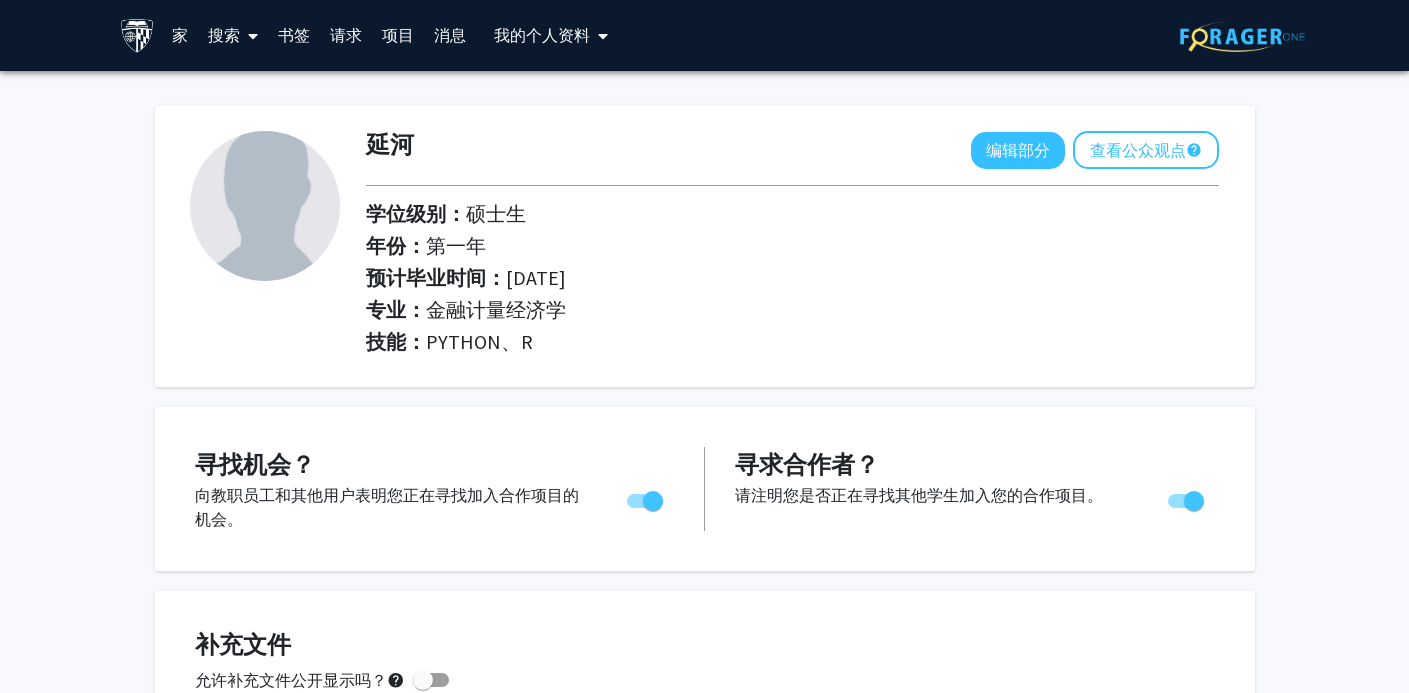 scroll, scrollTop: 0, scrollLeft: 0, axis: both 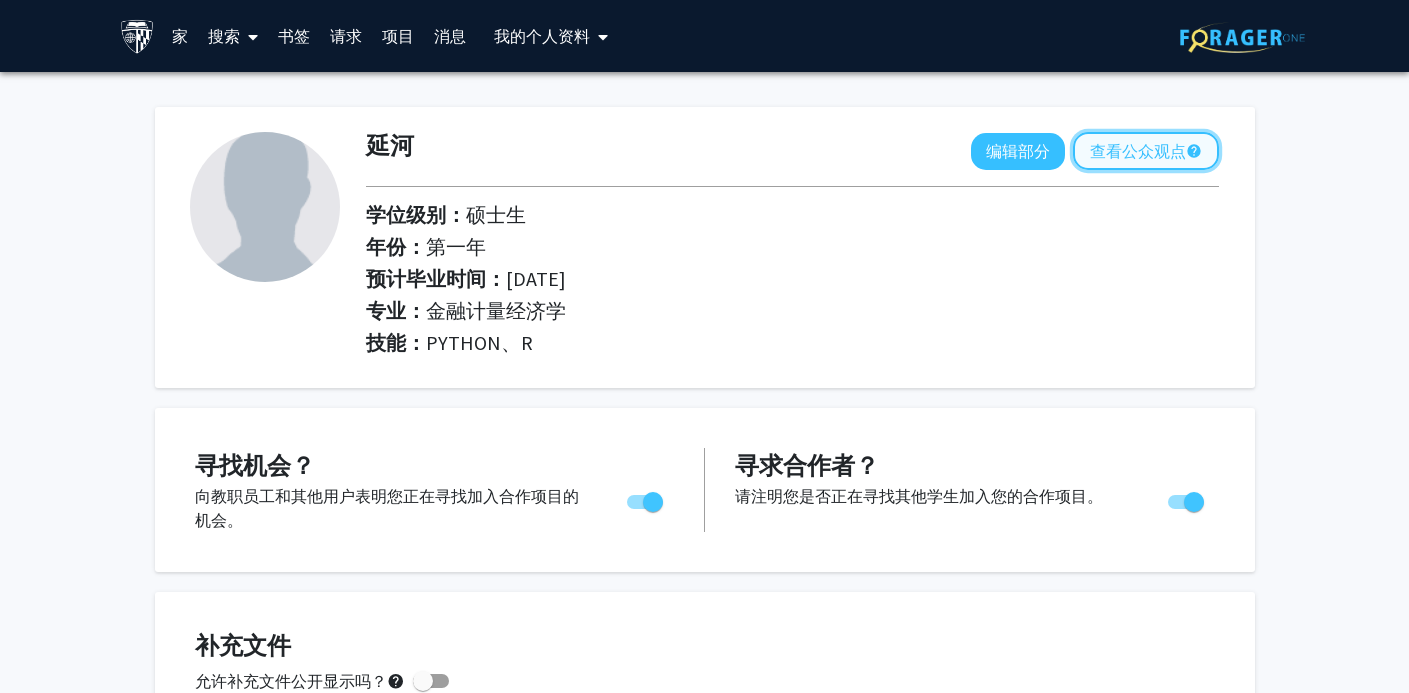 click on "查看公众观点" 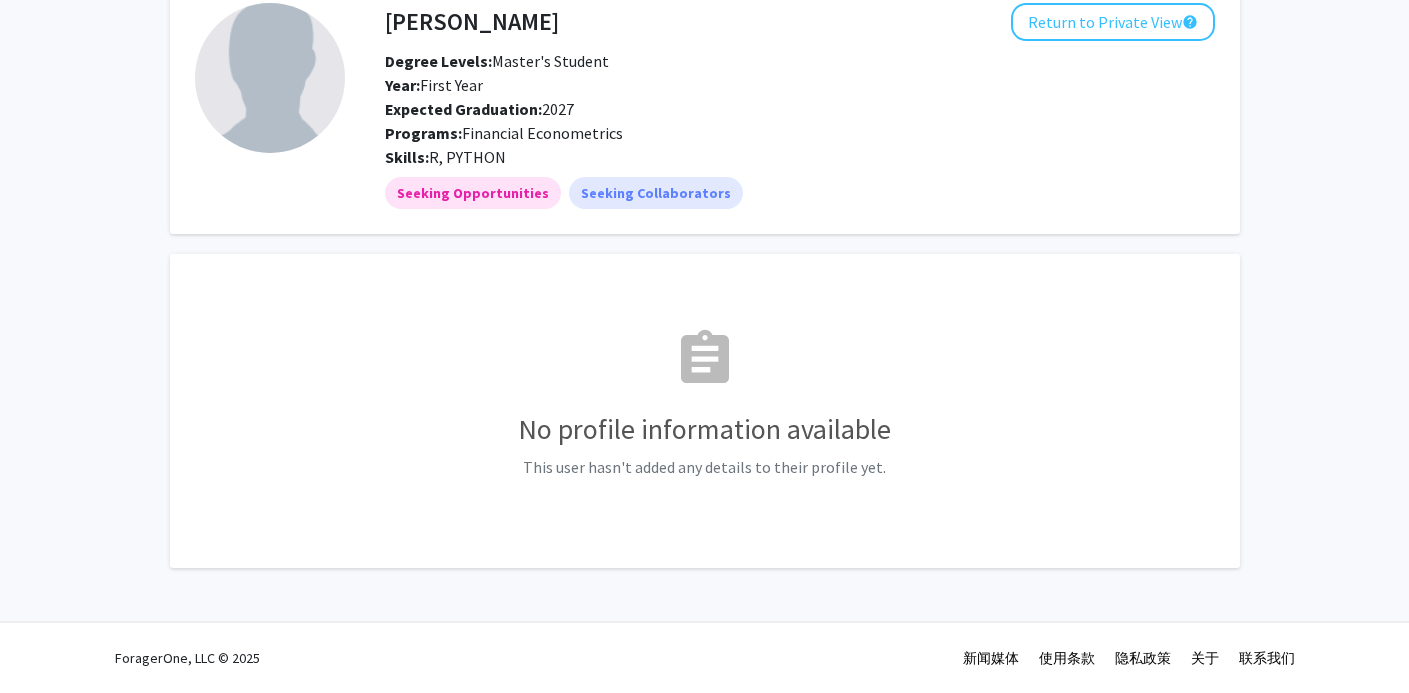 scroll, scrollTop: 63, scrollLeft: 0, axis: vertical 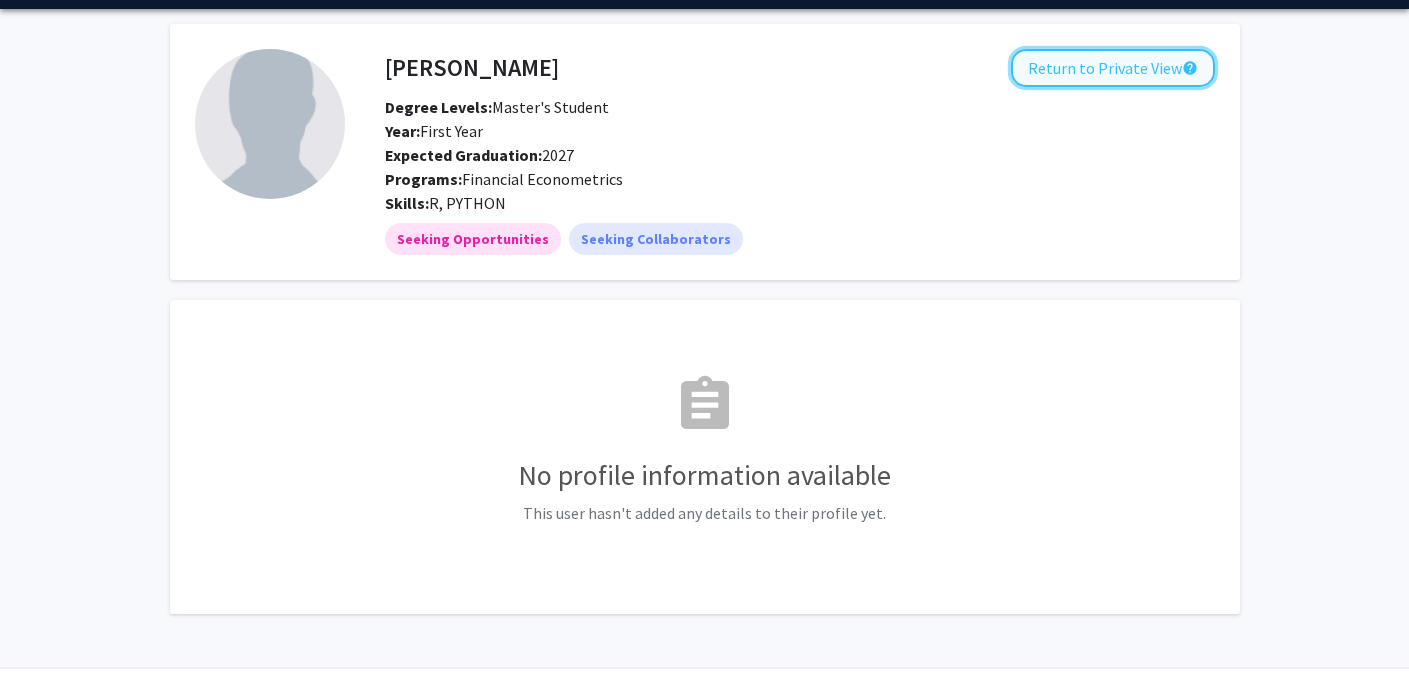 click on "Return to Private View  help" 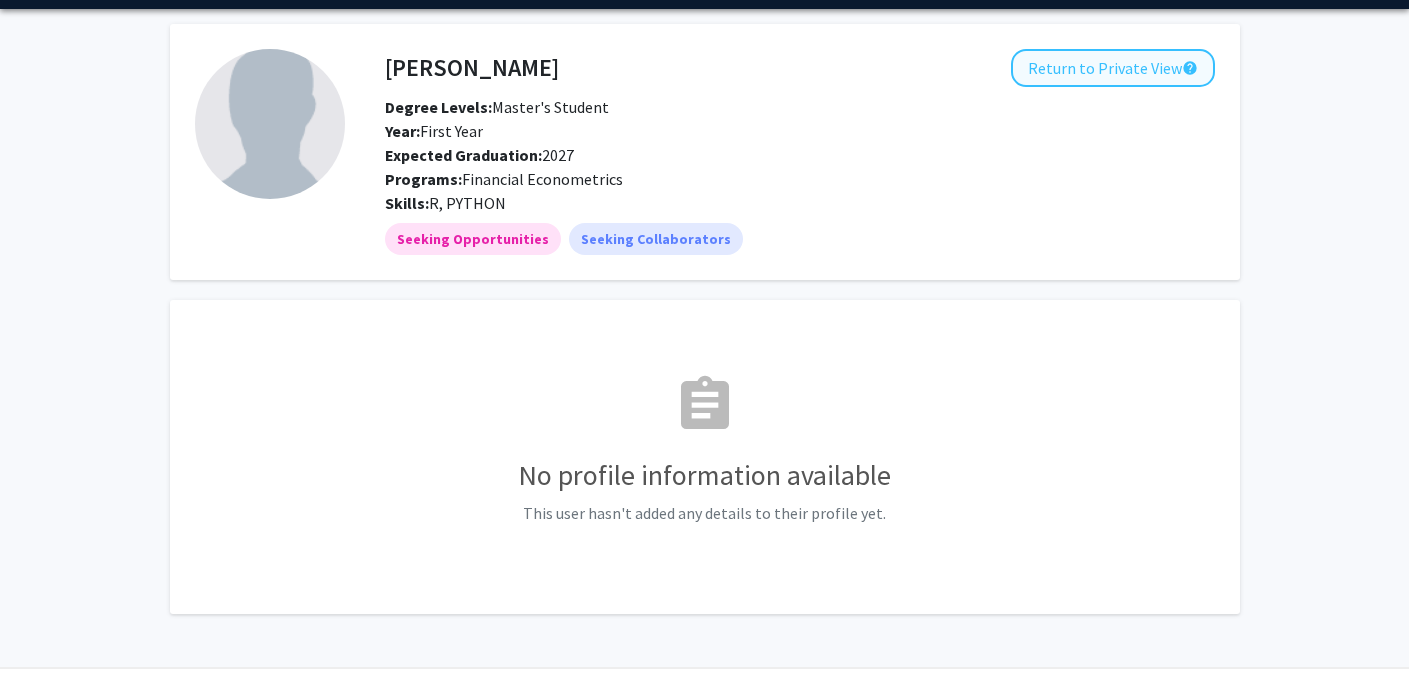 scroll, scrollTop: 0, scrollLeft: 0, axis: both 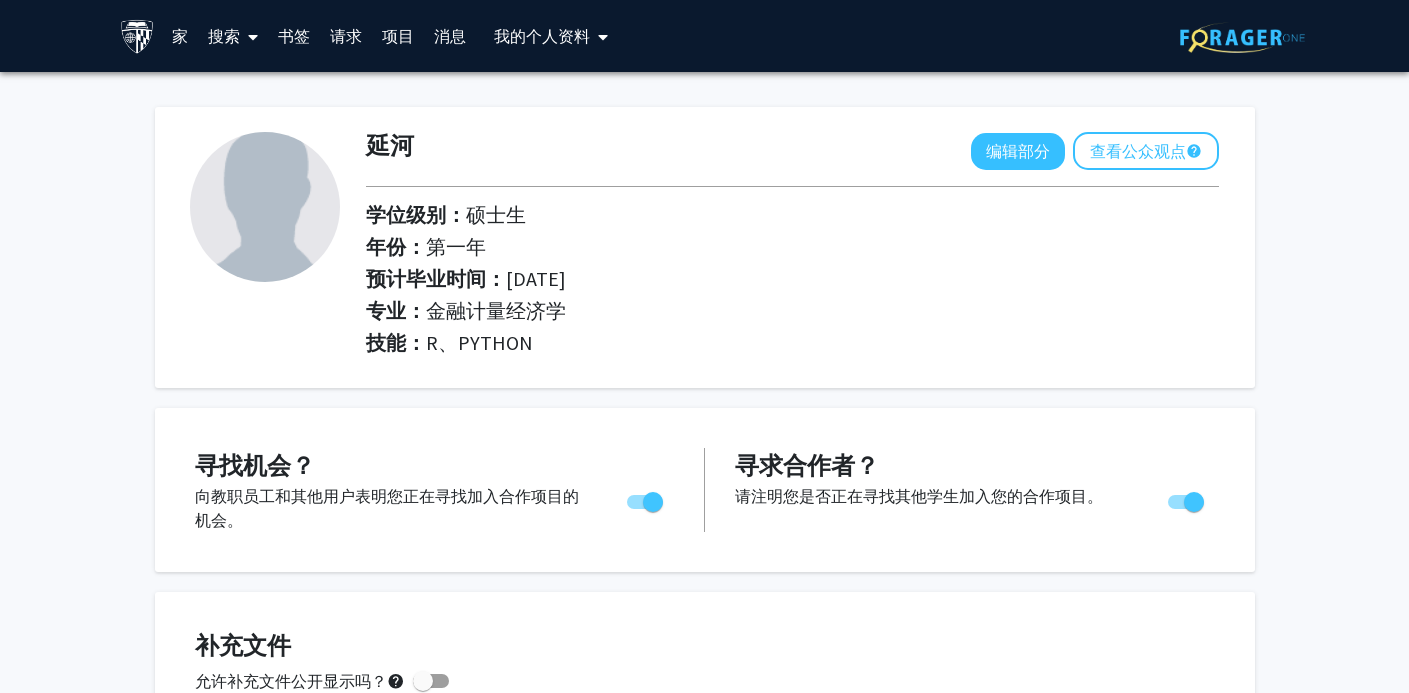 click on "项目" at bounding box center (398, 36) 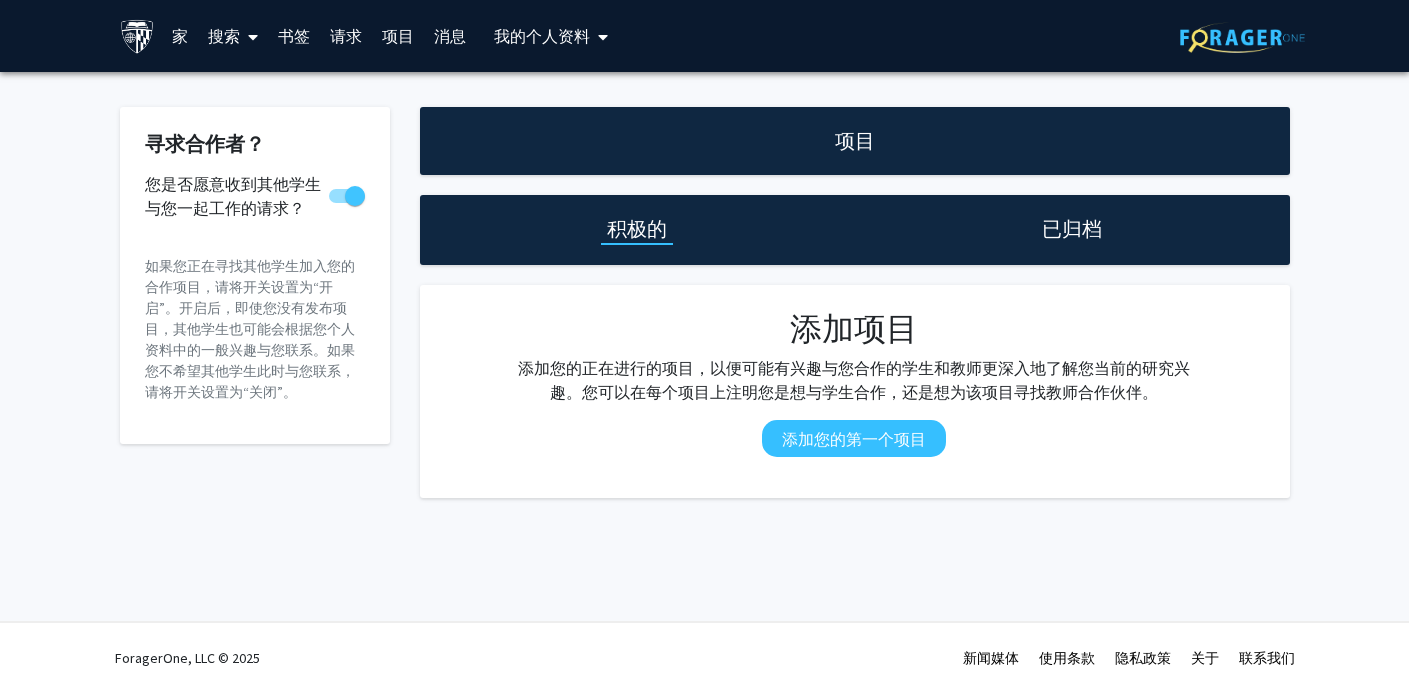 click on "家" at bounding box center (180, 36) 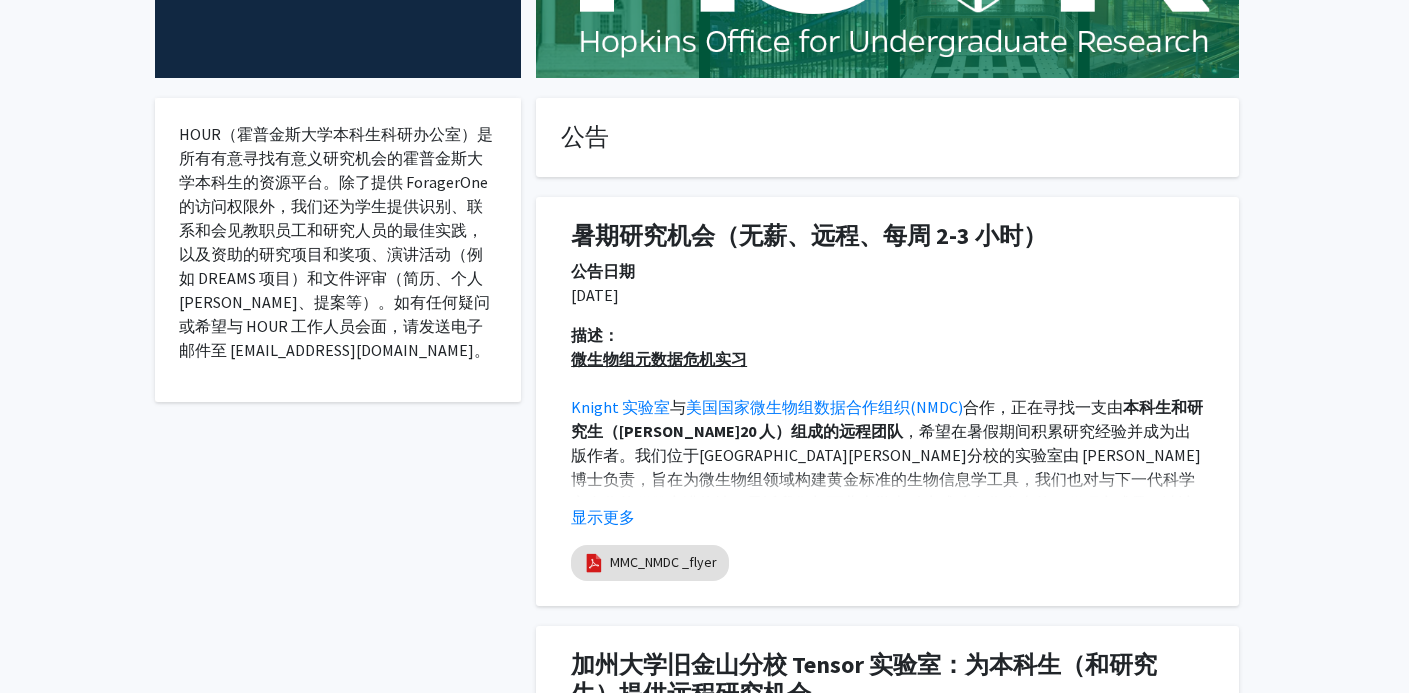 scroll, scrollTop: 301, scrollLeft: 0, axis: vertical 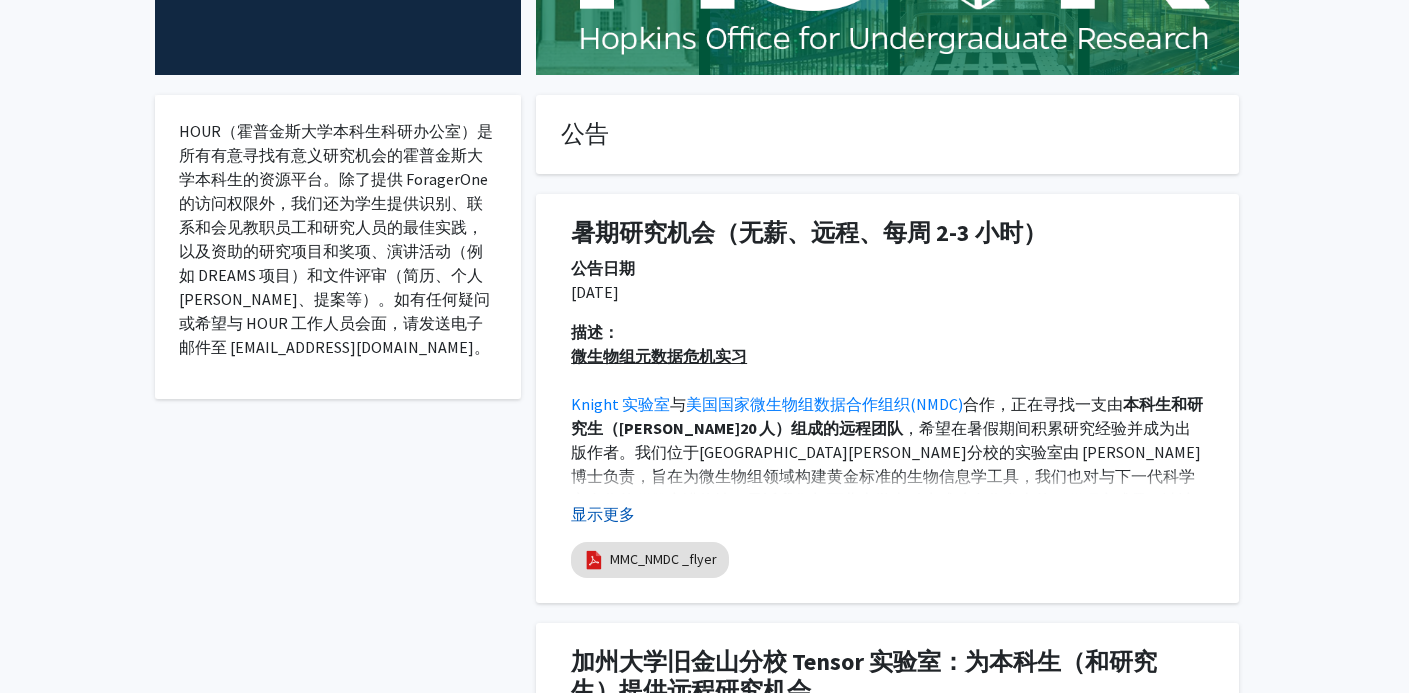click on "显示更多" 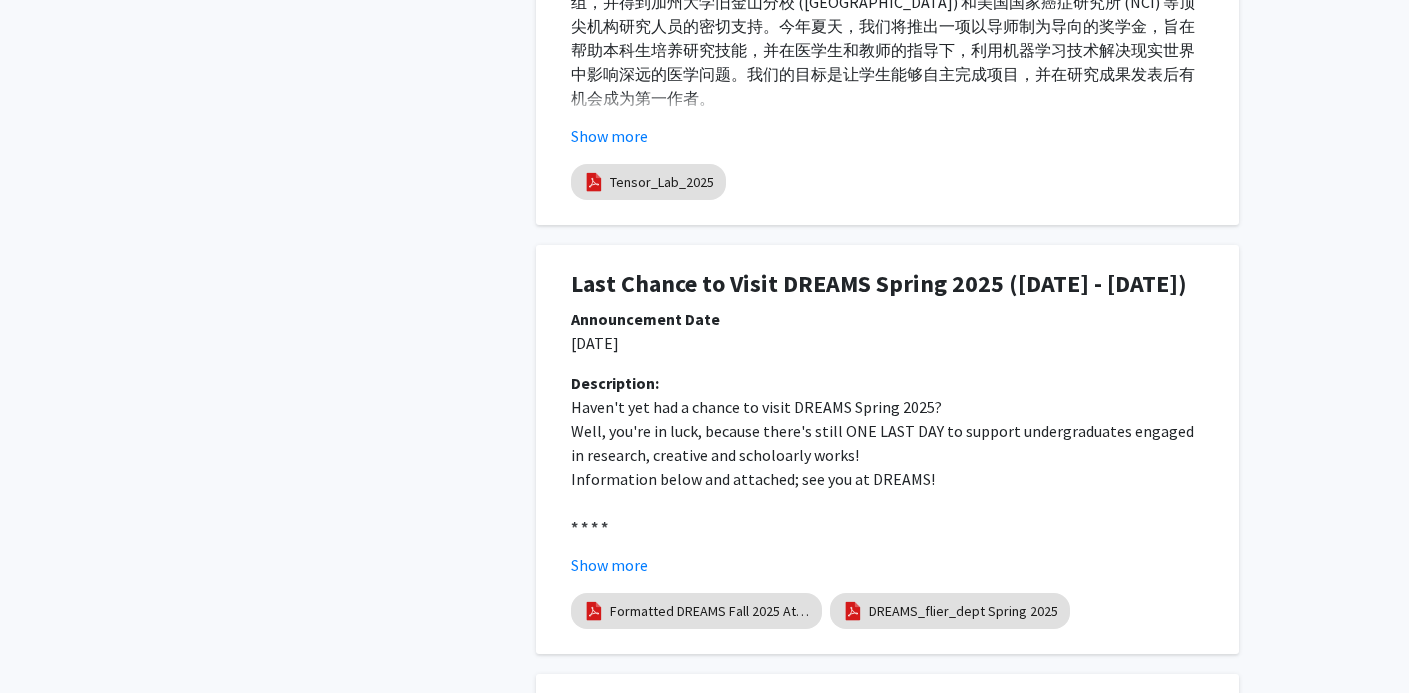 scroll, scrollTop: 1760, scrollLeft: 0, axis: vertical 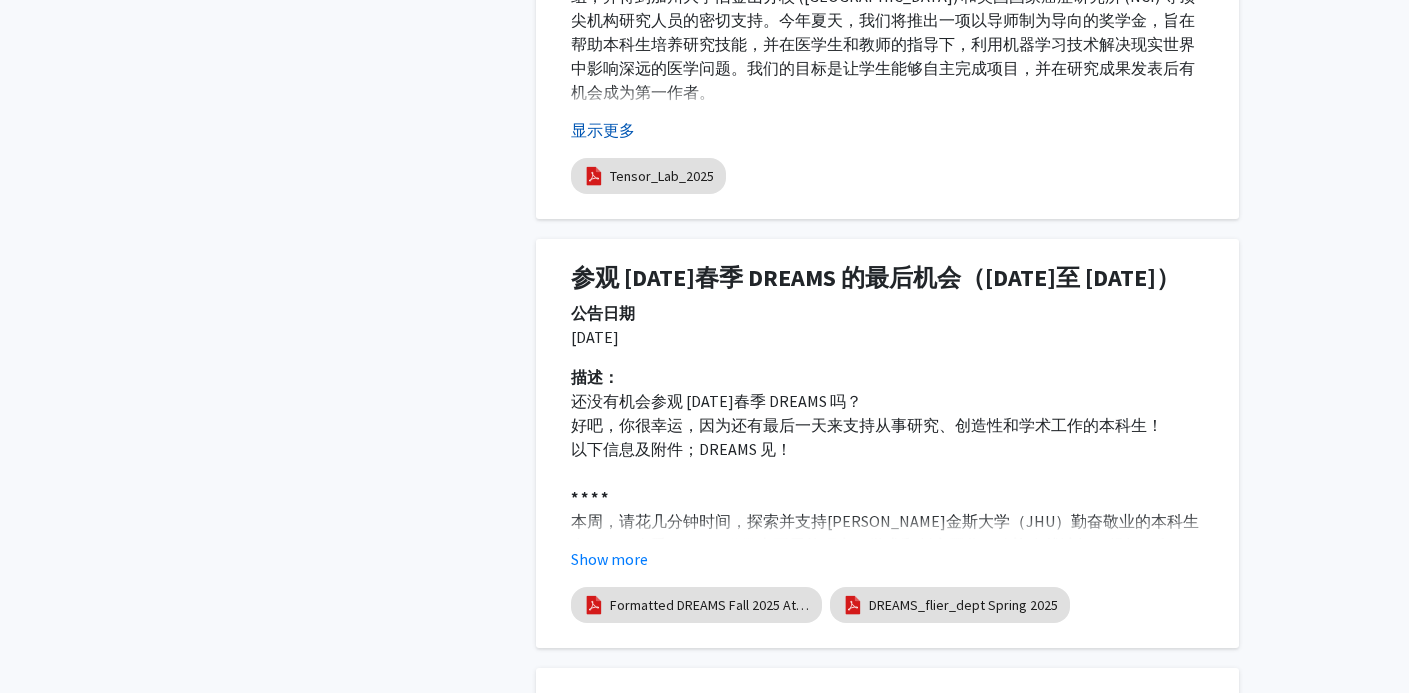 click on "显示更多" 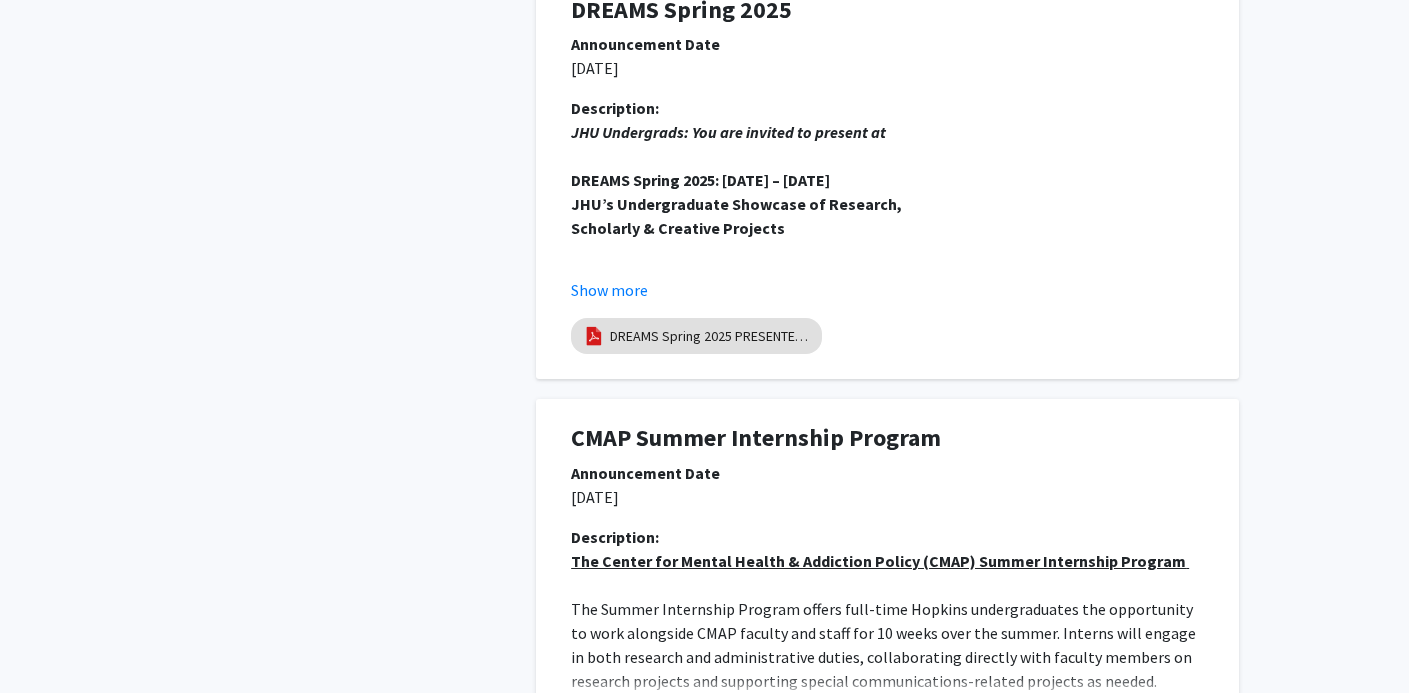 scroll, scrollTop: 4431, scrollLeft: 0, axis: vertical 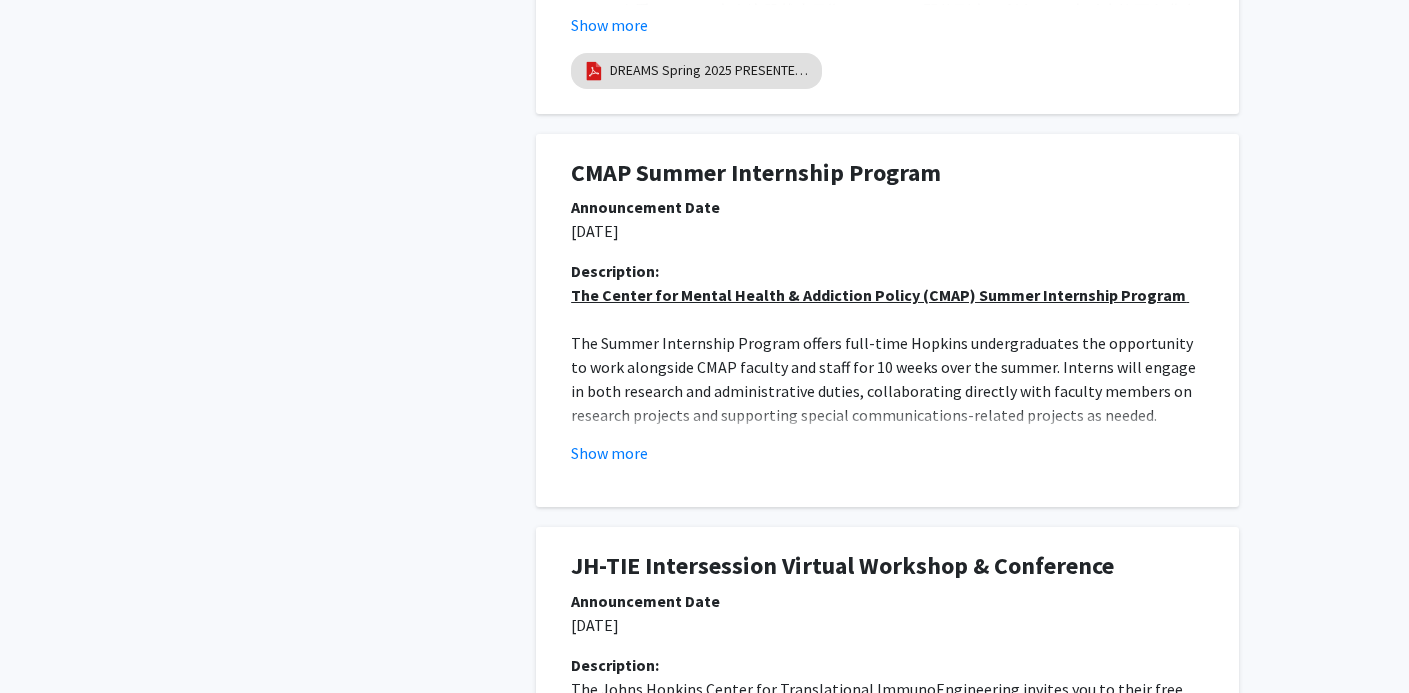 click on "显示更多" 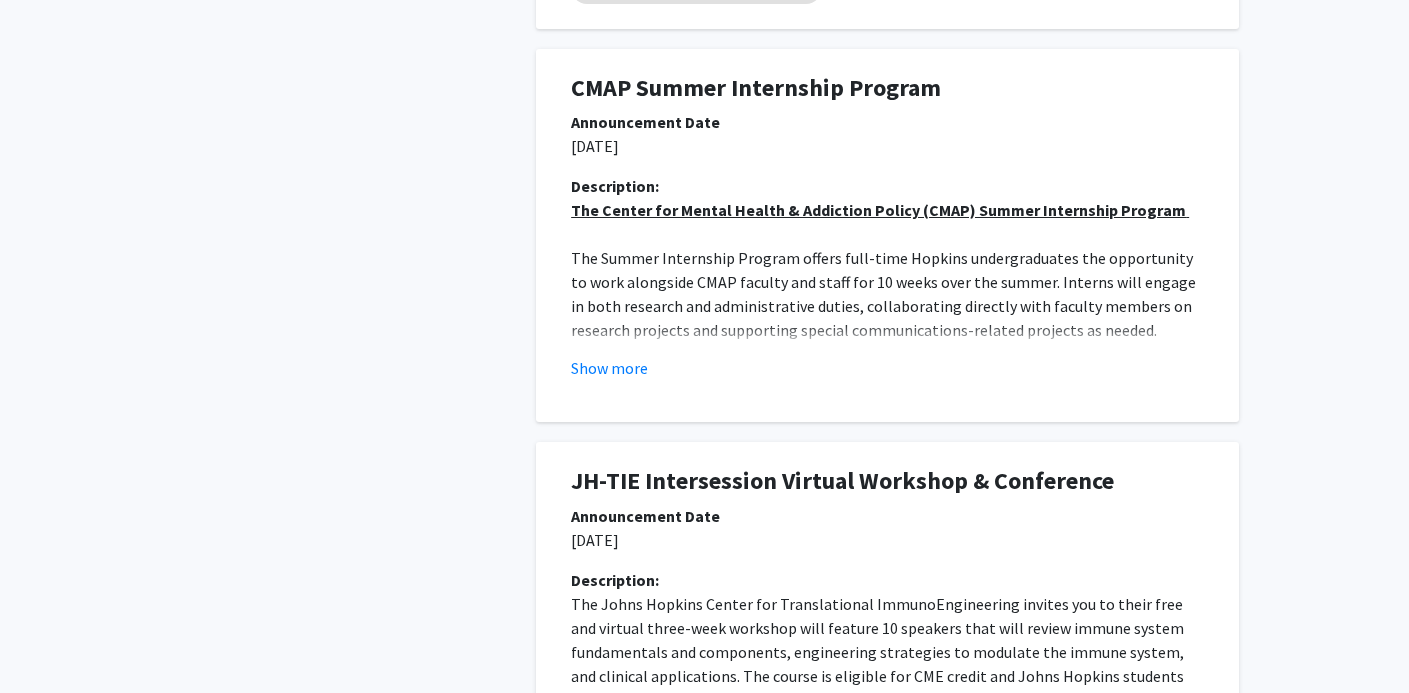 scroll, scrollTop: 4844, scrollLeft: 0, axis: vertical 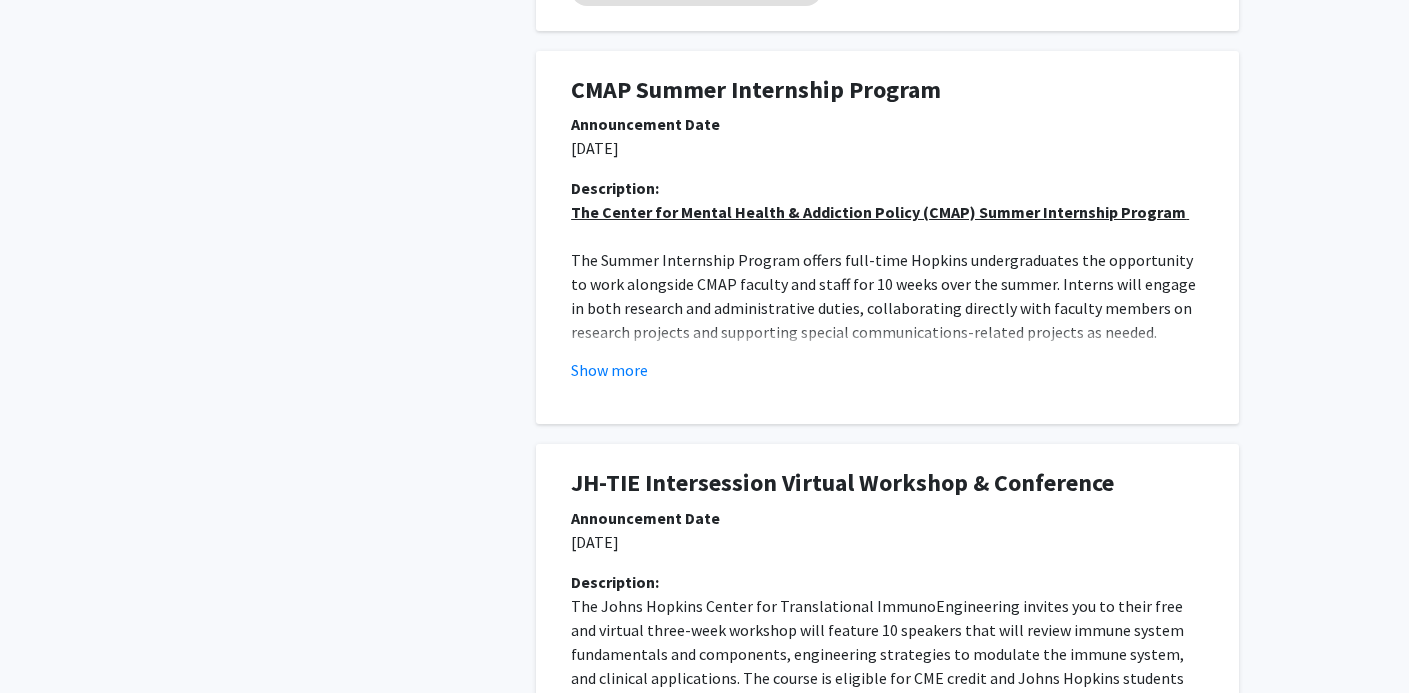 click on "显示更多" 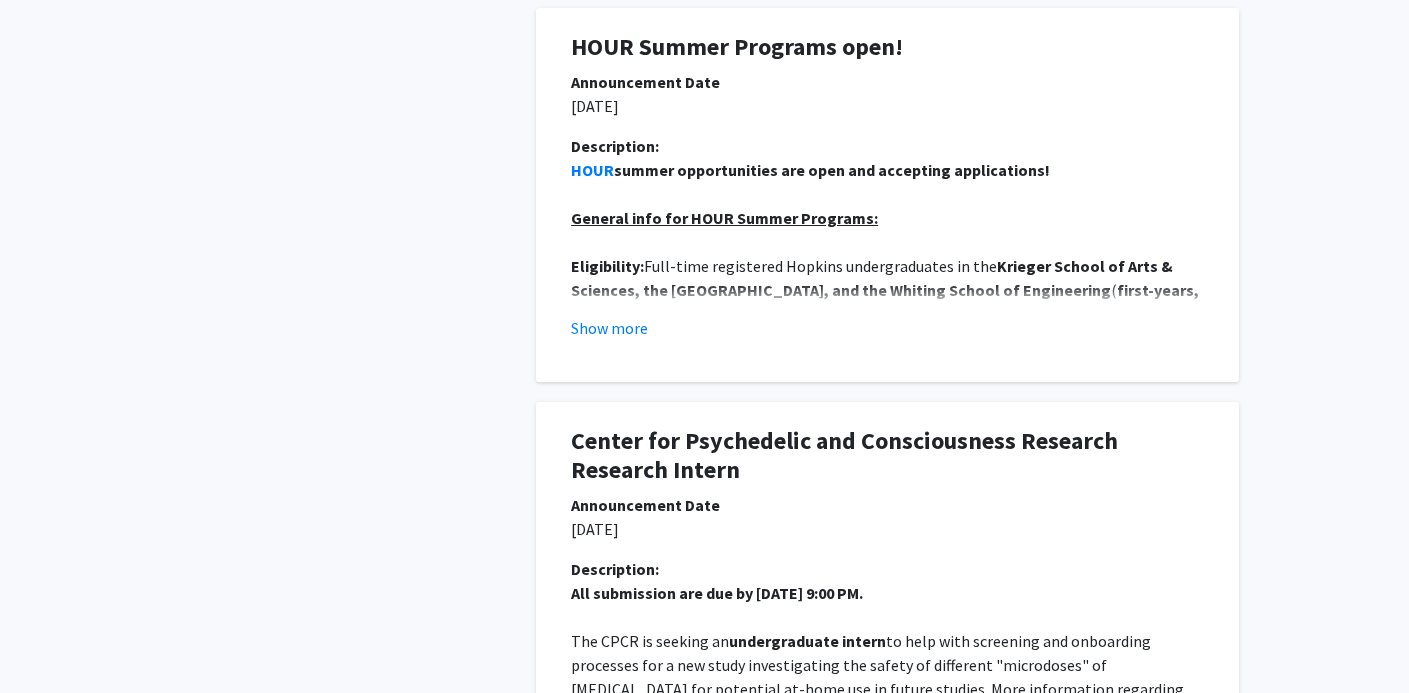 scroll, scrollTop: 5381, scrollLeft: 0, axis: vertical 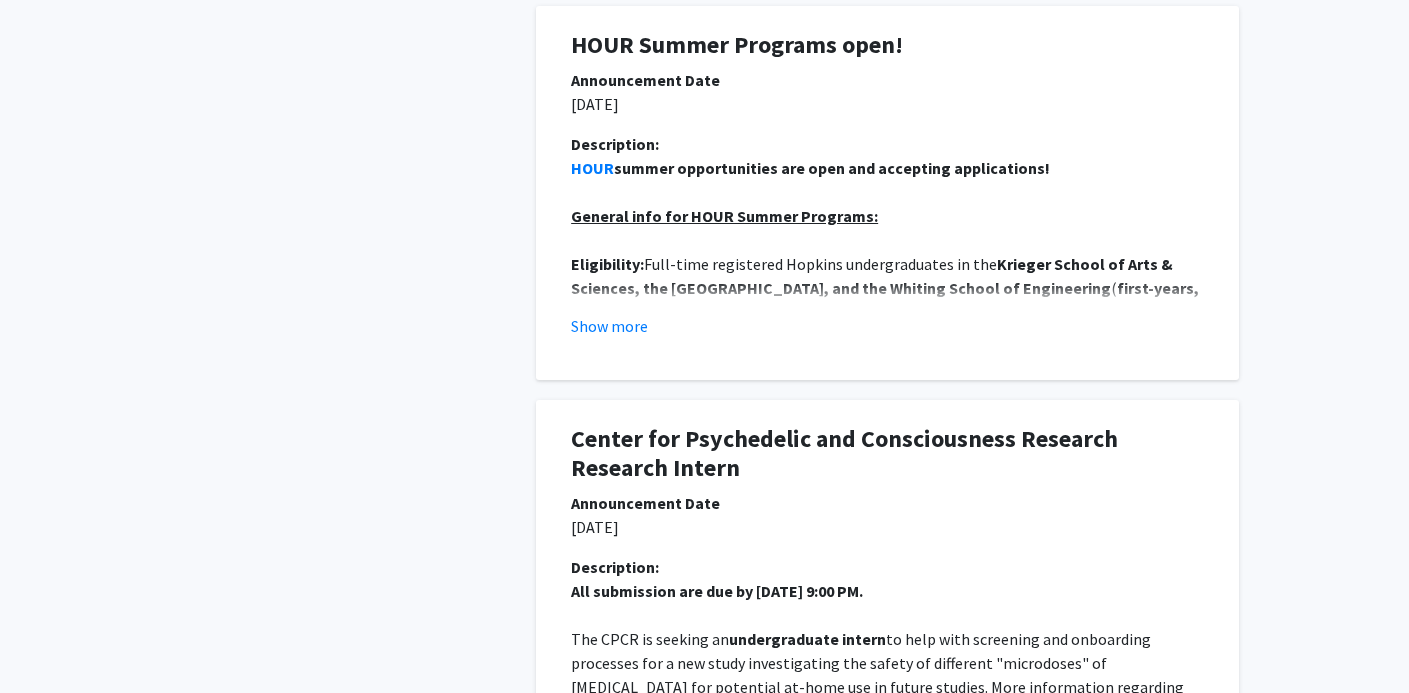 click on "显示更多" 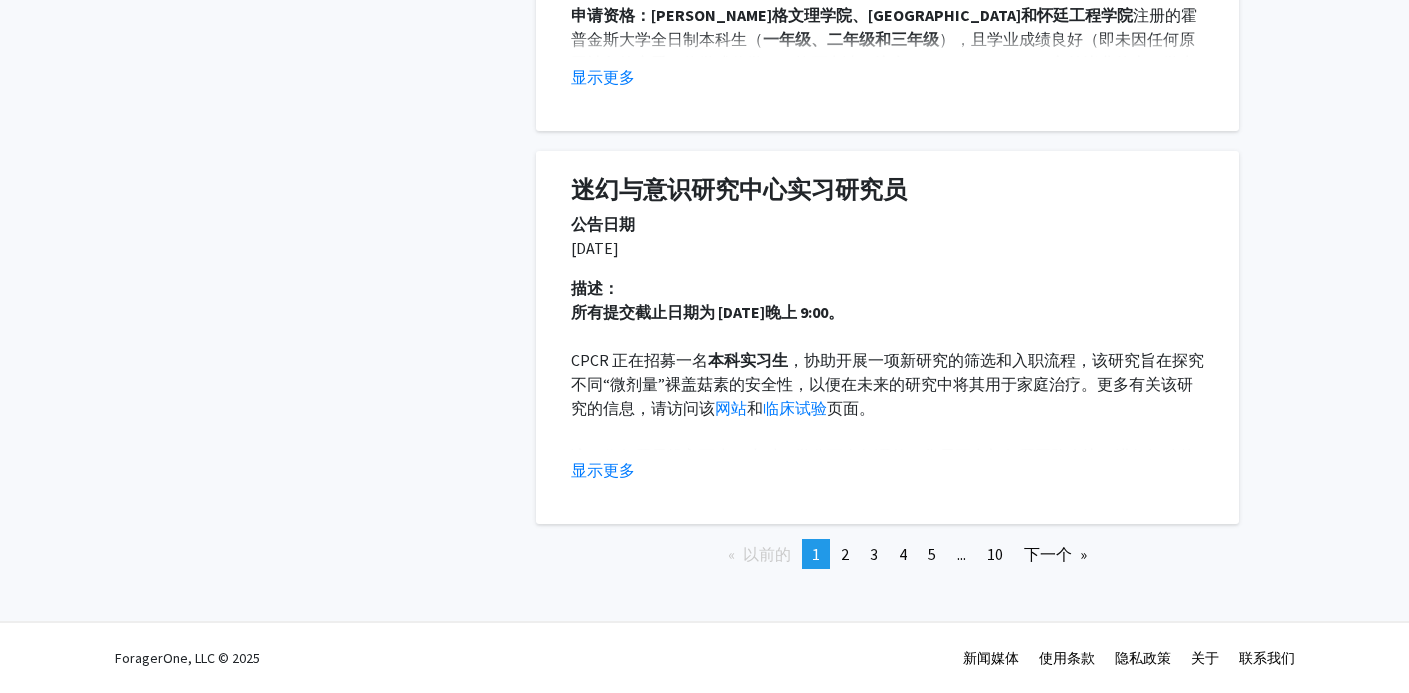 scroll, scrollTop: 6862, scrollLeft: 0, axis: vertical 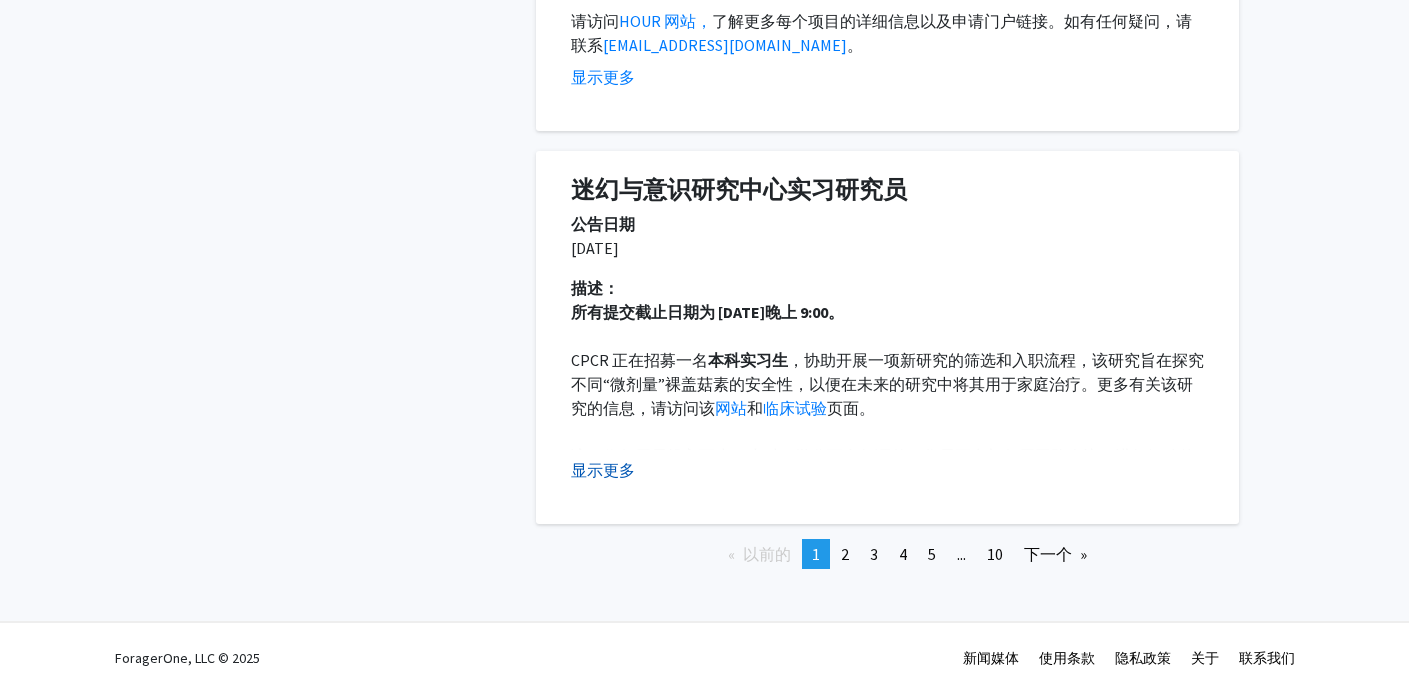click on "显示更多" 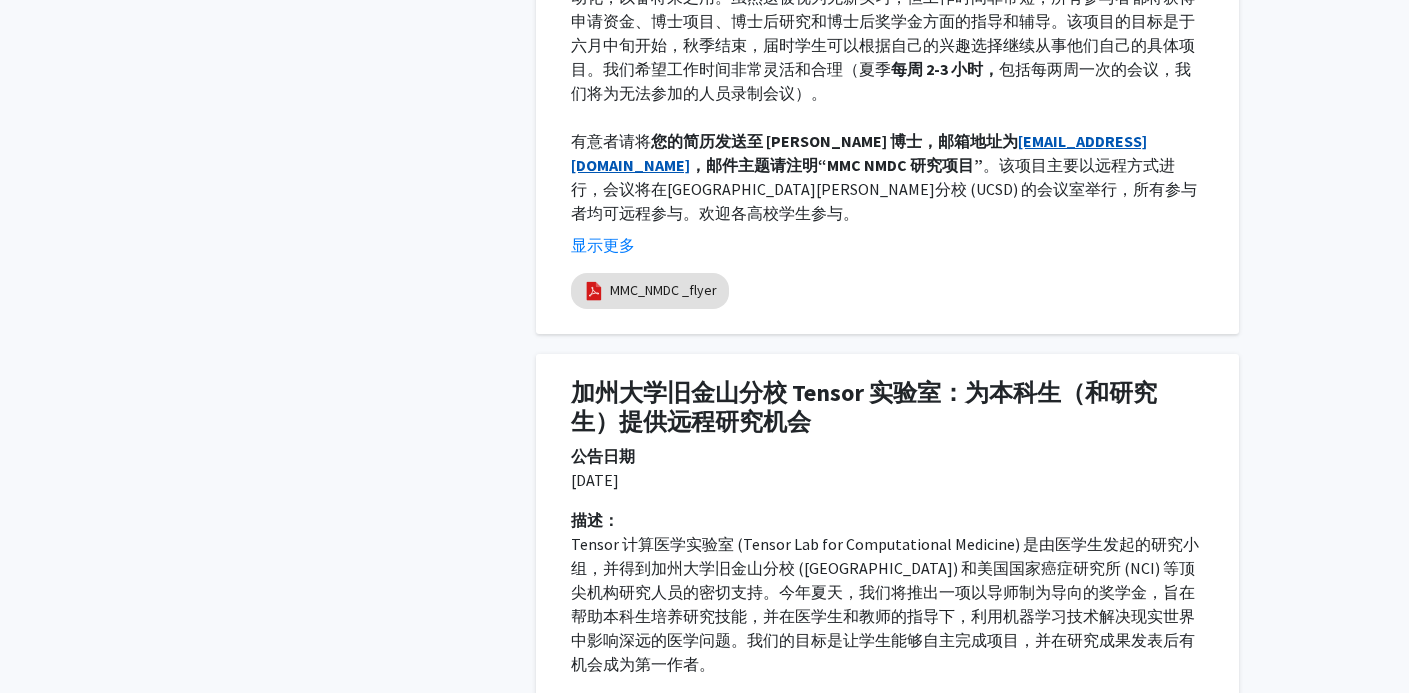 scroll, scrollTop: 1192, scrollLeft: 0, axis: vertical 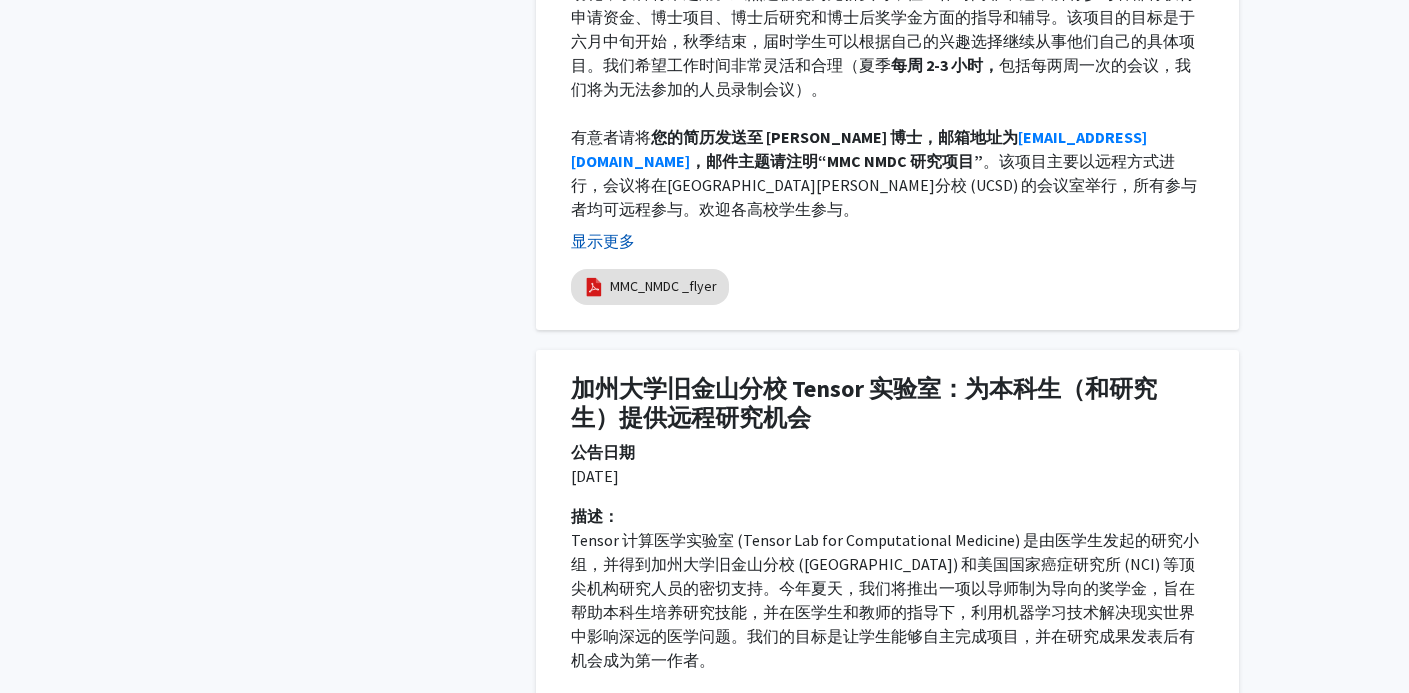 click on "显示更多" 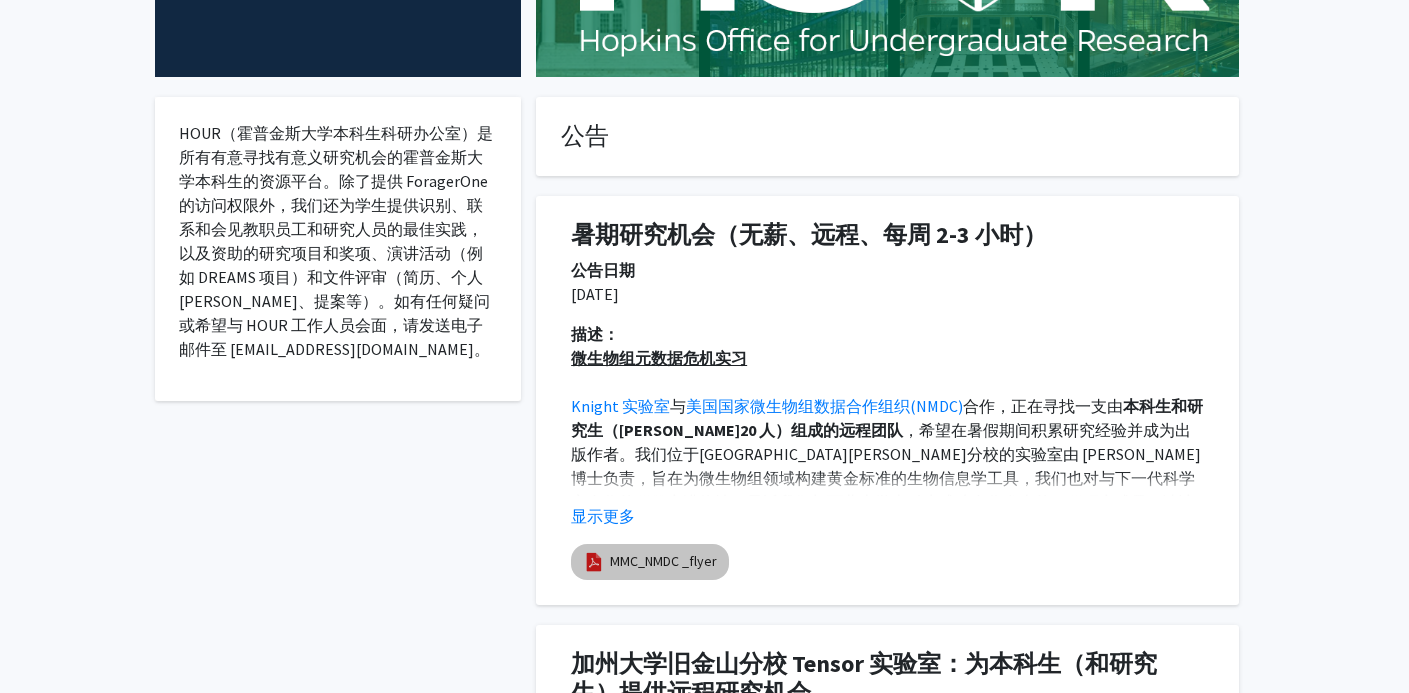 scroll, scrollTop: 298, scrollLeft: 0, axis: vertical 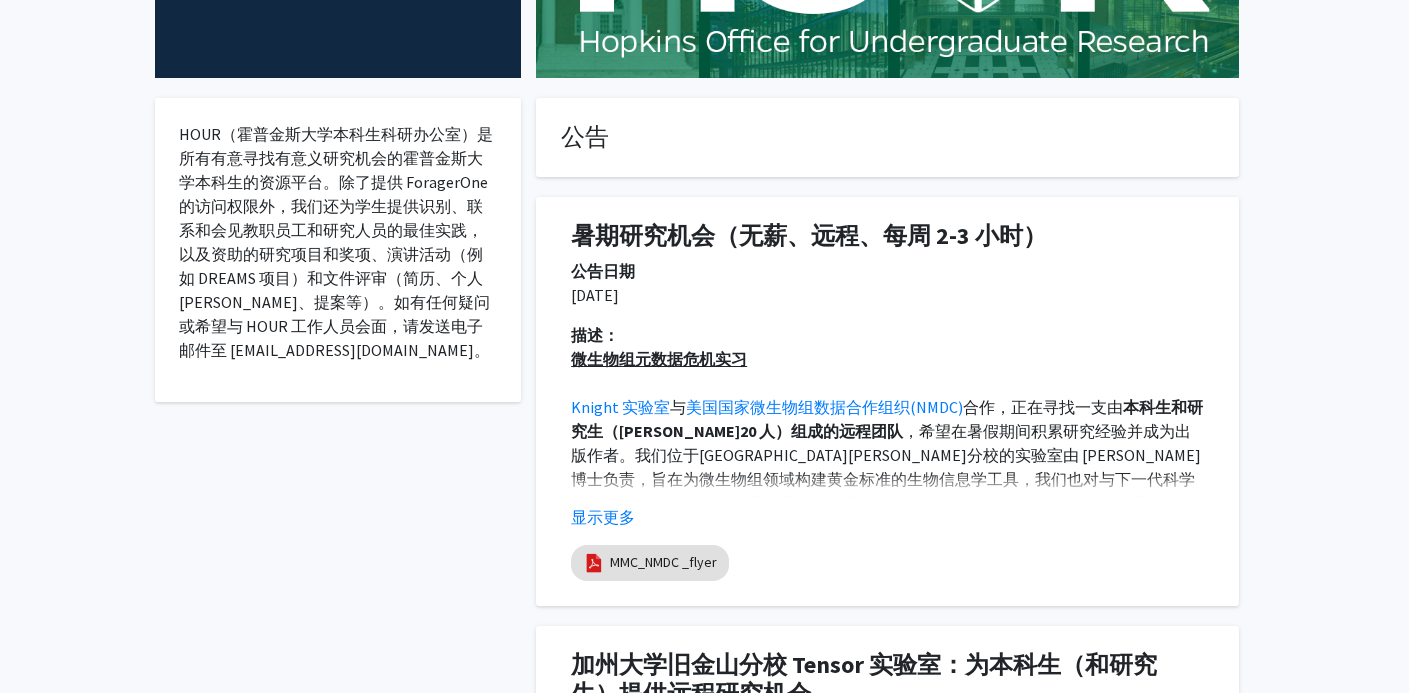 click on "微生物组元数据危机实习" 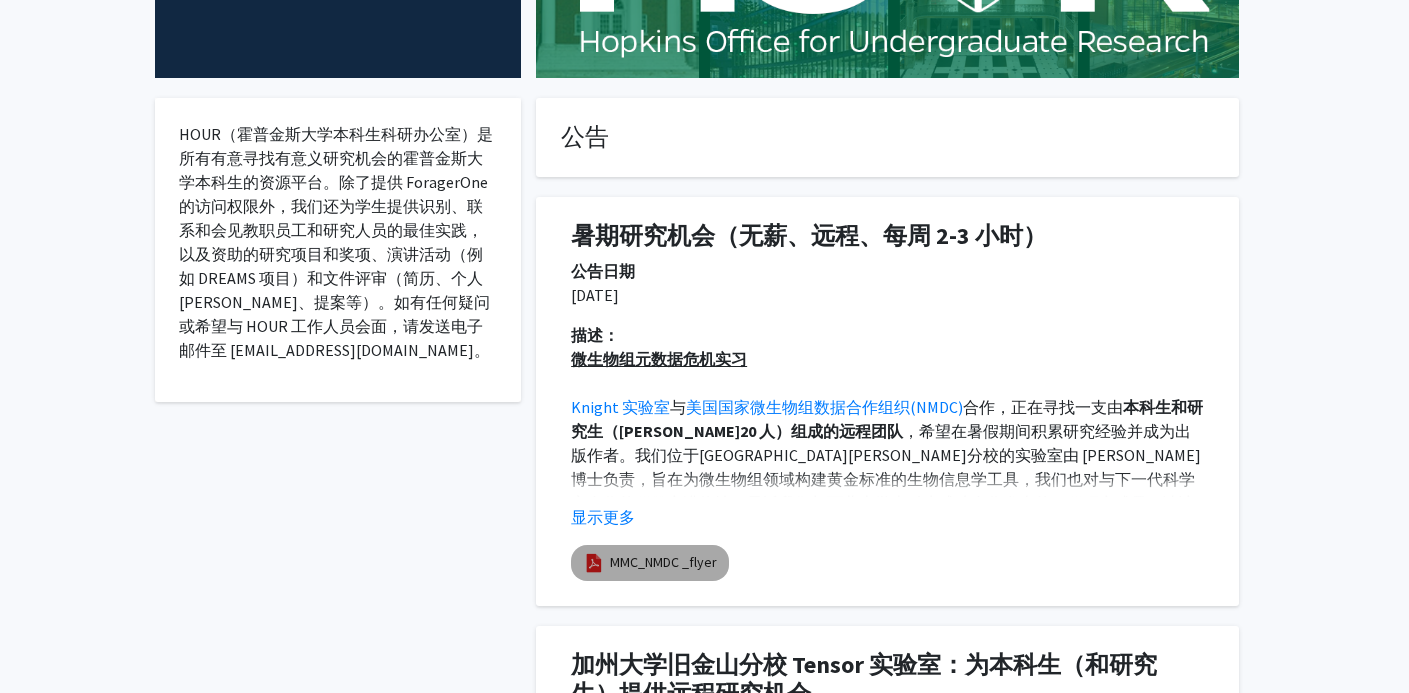 click on "MMC_NMDC _flyer" at bounding box center [663, 562] 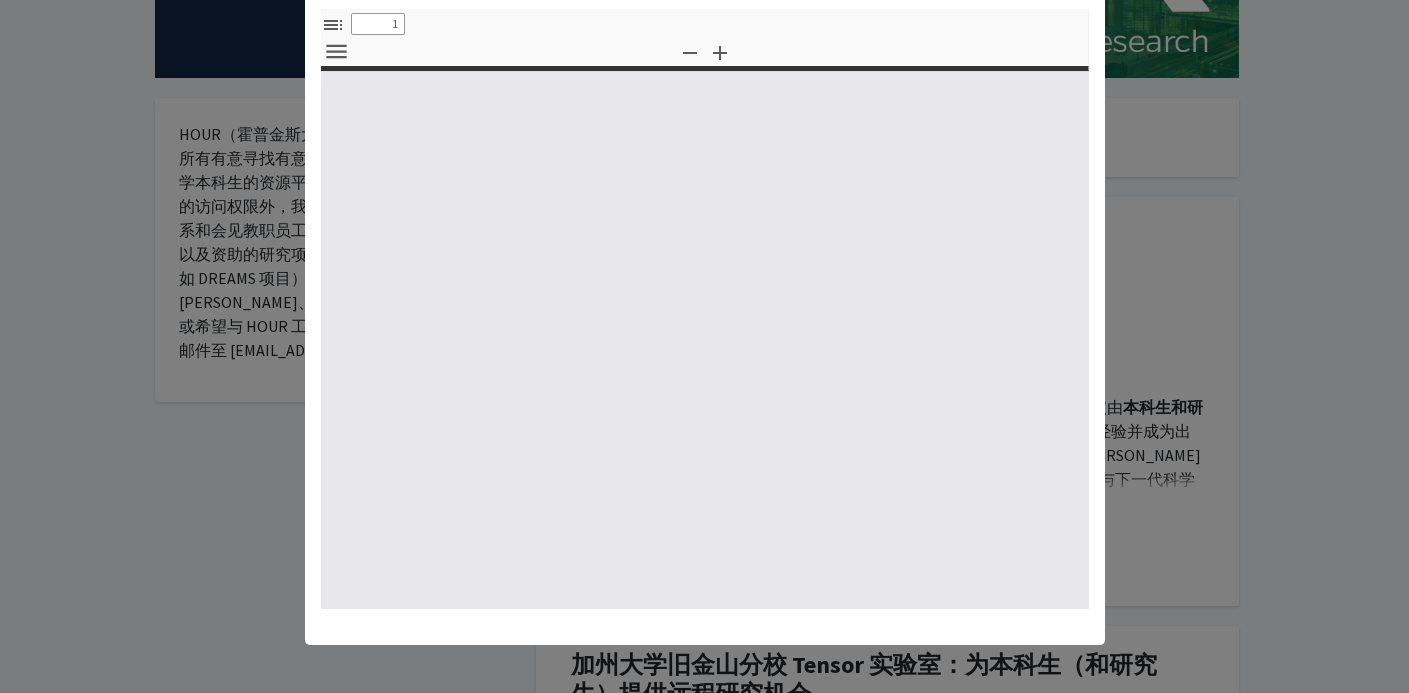 scroll, scrollTop: 121, scrollLeft: 0, axis: vertical 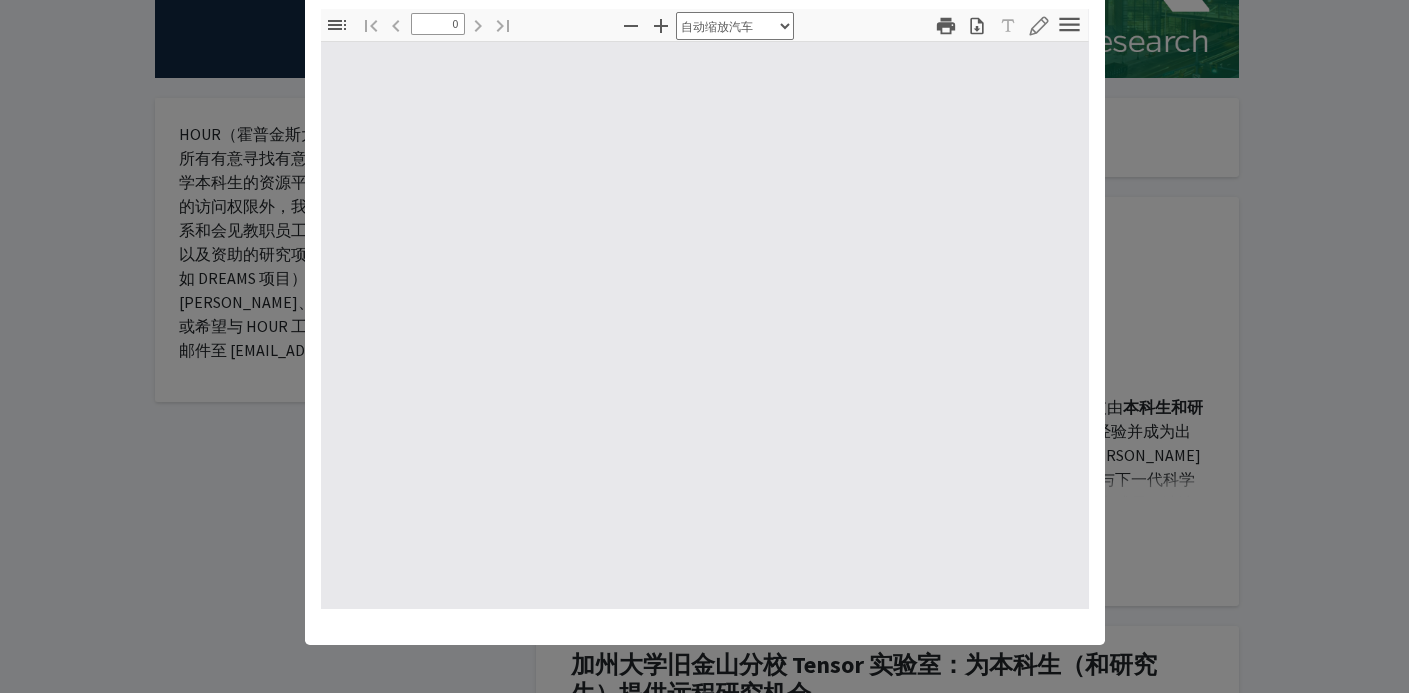 select on "custom" 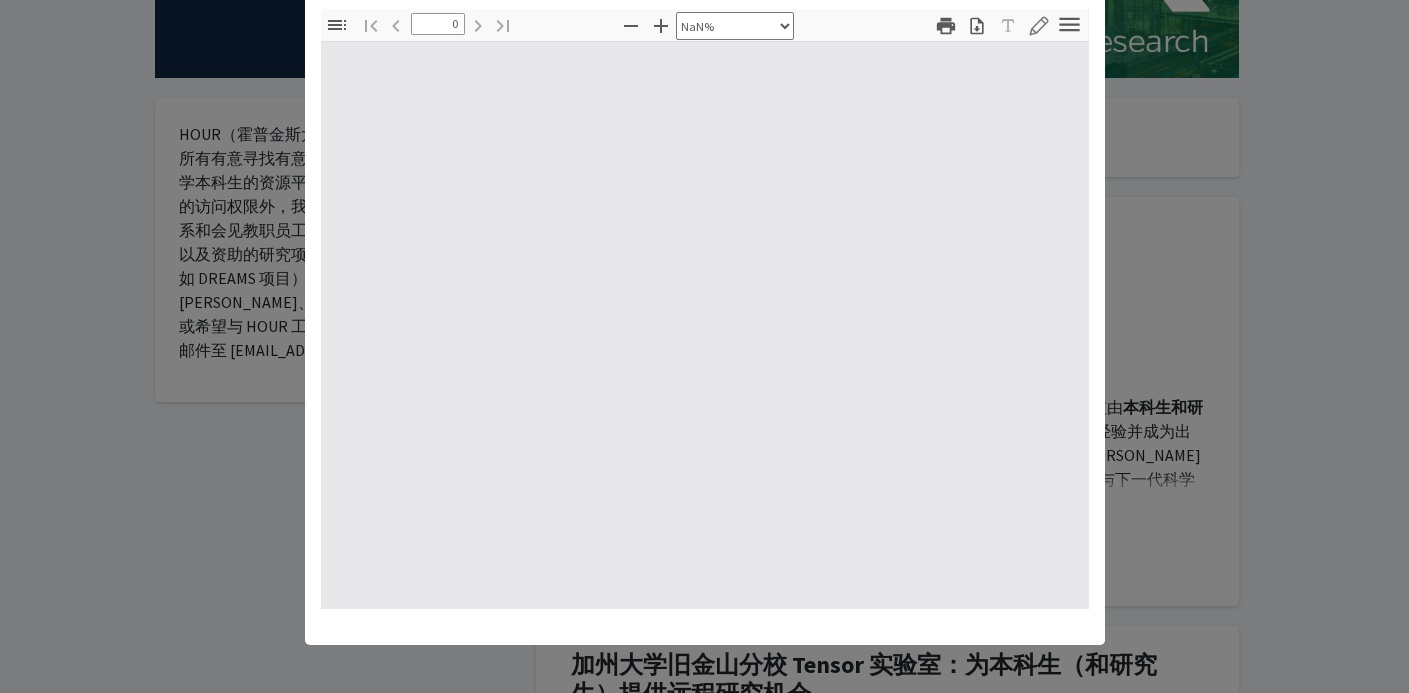 type on "1" 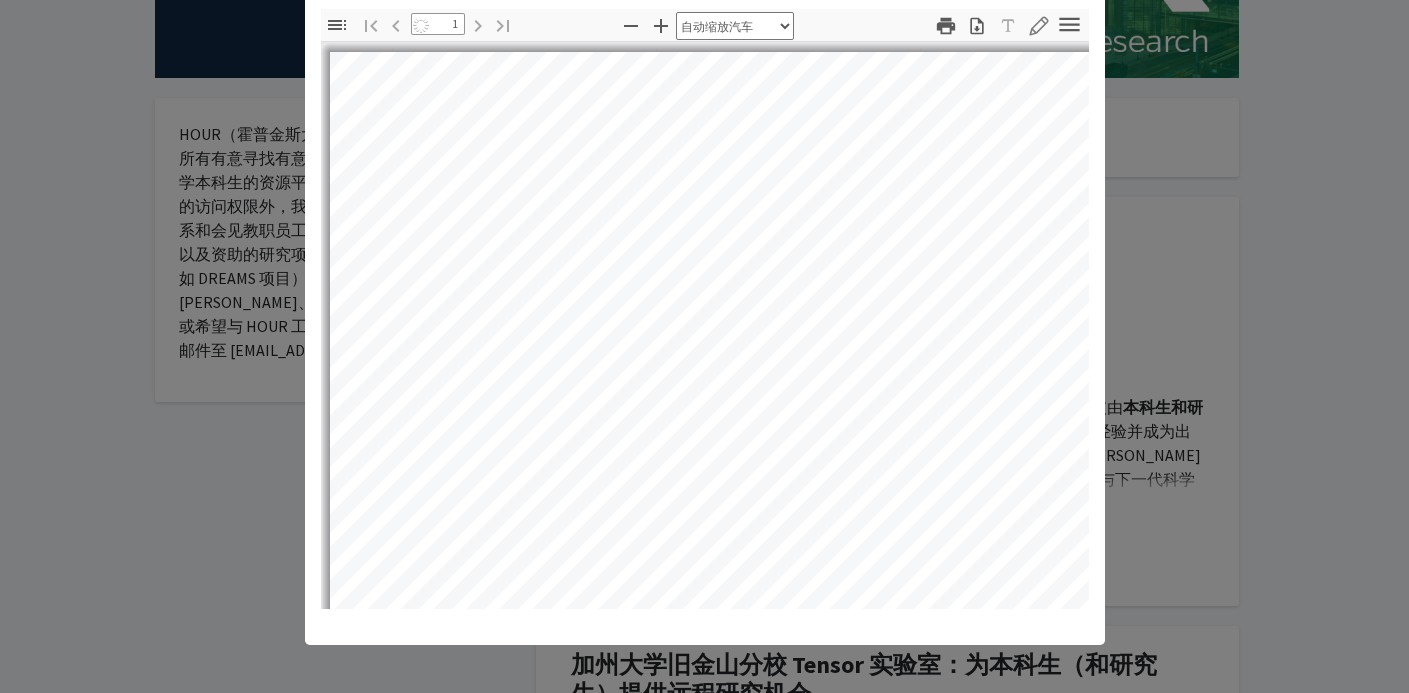select on "auto" 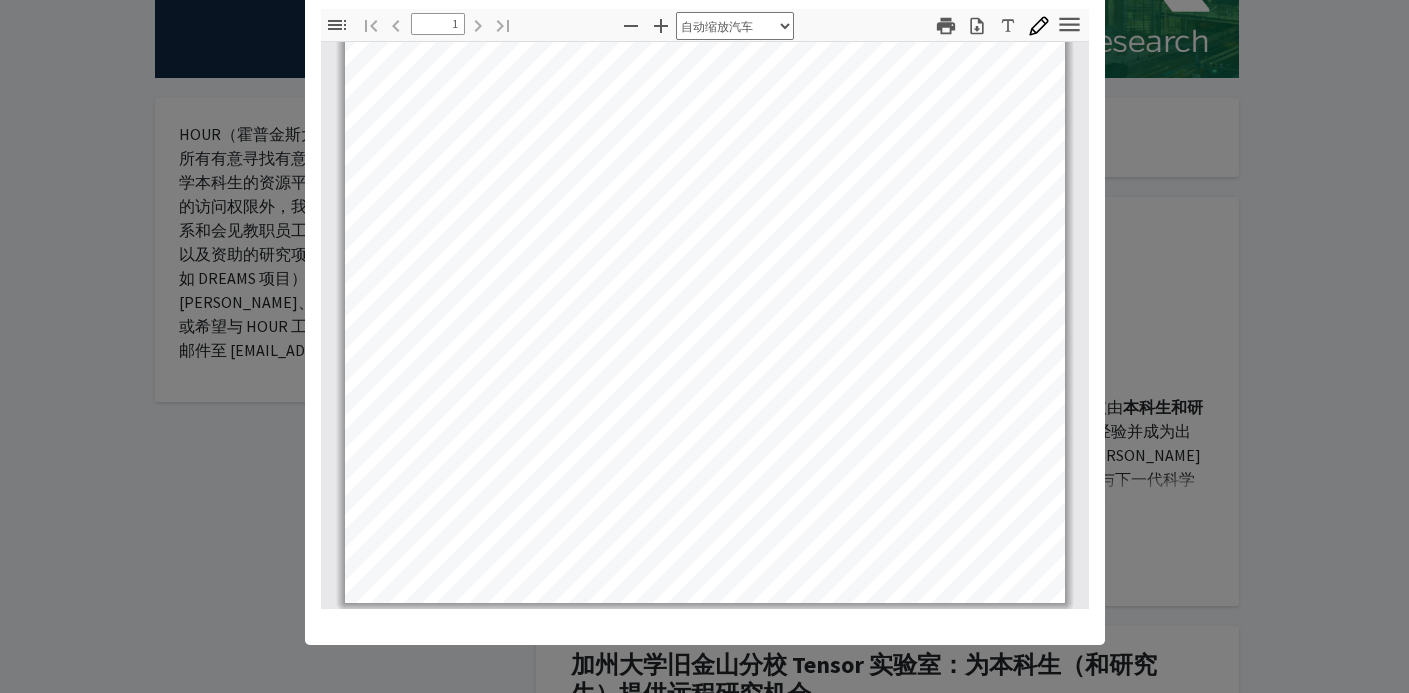 scroll, scrollTop: 384, scrollLeft: 0, axis: vertical 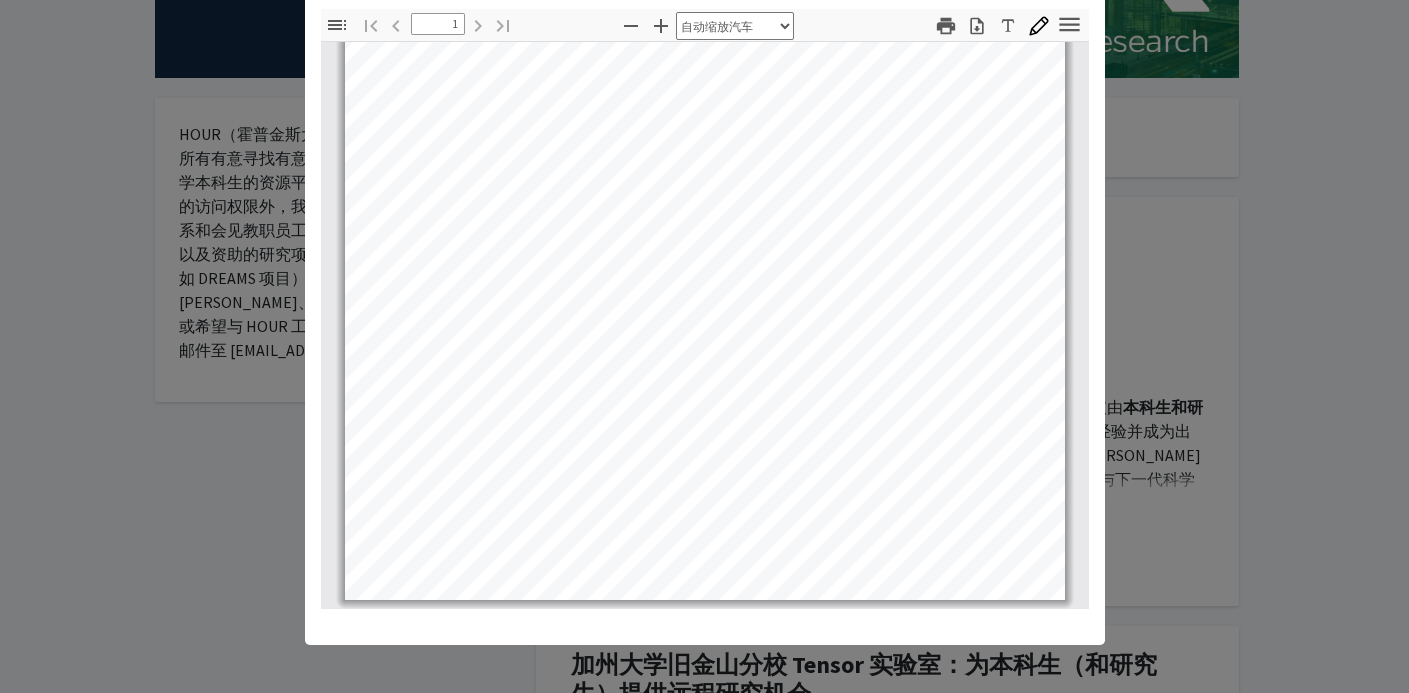 click on "查看 MMC_NMDC _flyer × 缩略图 缩略图 文档大纲 文档大纲 附件 附件 图层 图层 当前大纲项目 当前大纲项目 切换侧栏 切换侧边栏 查找 寻找 转到第一页 第一页 上一页 以前的 1 / 1 下一页 下一个 转到最后一页 最后一页 缩小 缩小 放大 放大 自动缩放 汽车 实际大小 页面实际 适合页面 页面适合 适合页宽 页面宽度 50% 50% 100% 100% 125% 125% 150% 150% 200% 200% 300% 300% 400% 400% NaN% 手形工具 手工具 文本选择工具 文本选择工具 演示模式 演示模式 打开 打开 打印 打印 下载 下载 文本 文本 绘图 画 工具 工具 颜色 字体颜色 #000000 字号 字体大小 颜色 颜色 #000000 粗细 厚度 不透明度 不透明度 演示模式 演示模式 打开 打开 打印 打印 下载 下载 转到第一页 转至第一页 上一页 转至上一页 下一页 转至下一页 转到最后一页 转至最后一页 顺时针旋转 顺时针旋转 逆时针旋转 逆时针旋转 关闭 -" 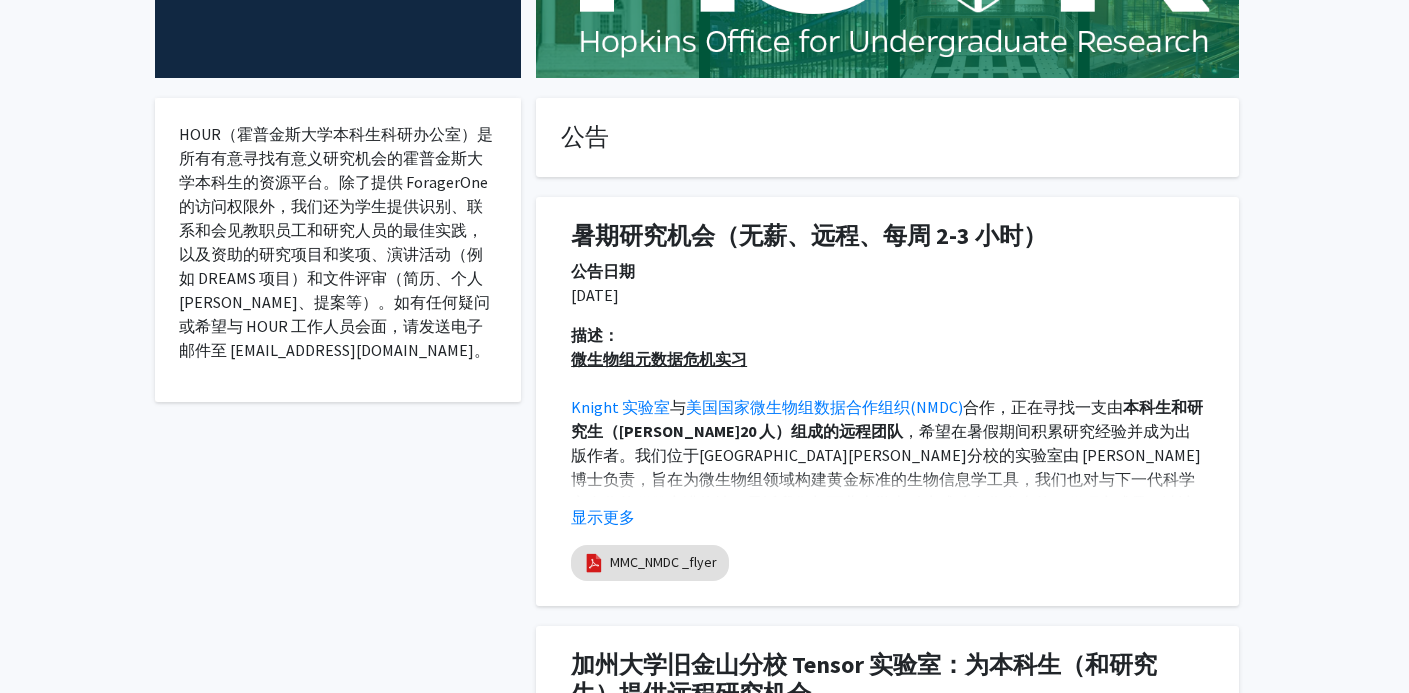scroll, scrollTop: 541, scrollLeft: 0, axis: vertical 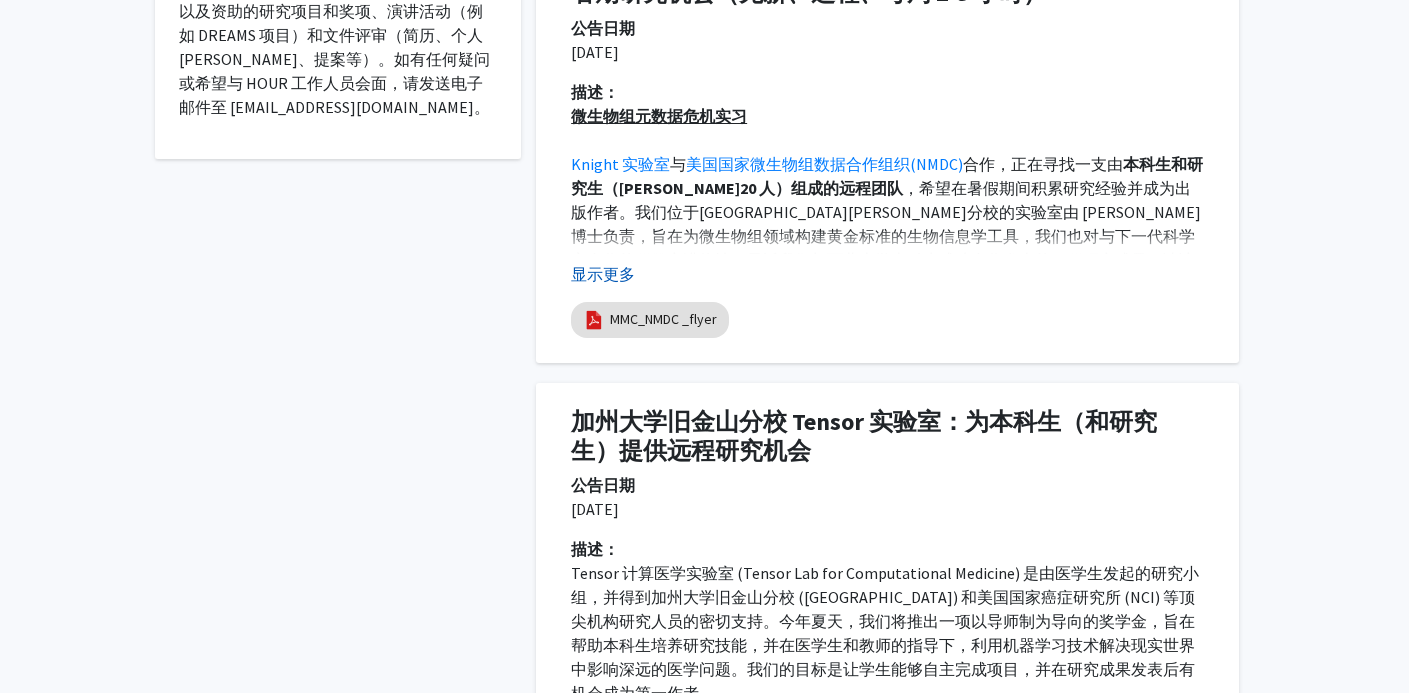 click on "显示更多" 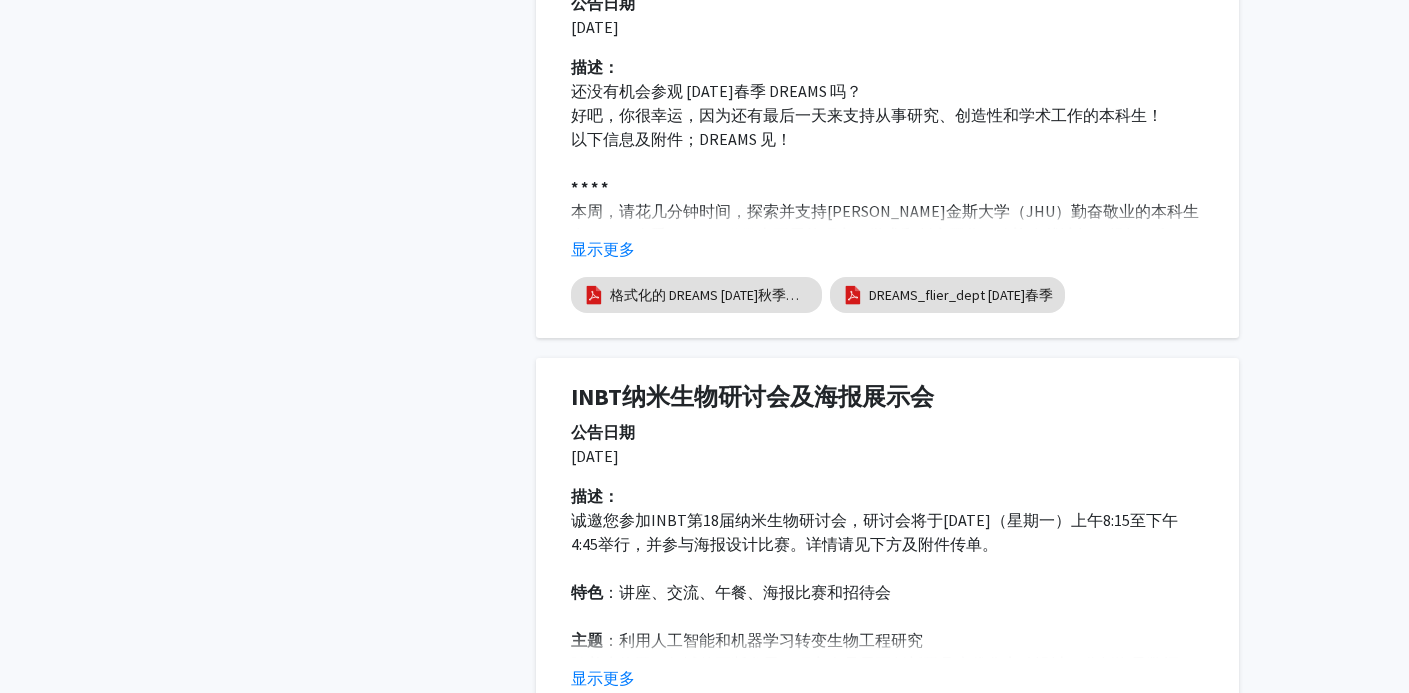 scroll, scrollTop: 2924, scrollLeft: 0, axis: vertical 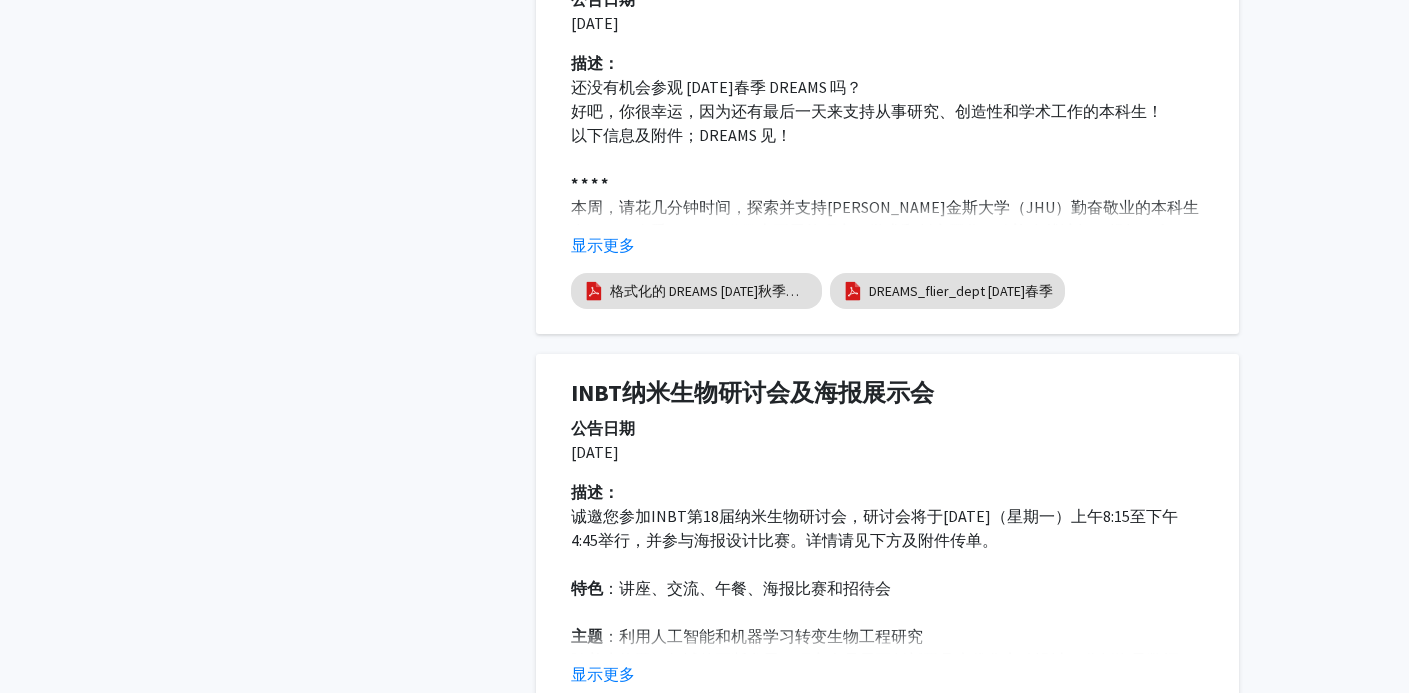 click on "Tensor 计算医学实验室 (Tensor Lab for Computational Medicine) 是由医学生发起的研究小组，并得到加州大学旧金山分校 ([GEOGRAPHIC_DATA]) 和美国国家癌症研究所 (NCI) 等顶尖机构研究人员的密切支持。今年夏天，我们将推出一项以导师制为导向的奖学金，旨在帮助本科生培养研究技能，并在医学生和教师的指导下，利用机器学习技术解决现实世界中影响深远的医学问题。我们的目标是让学生能够自主完成项目，并在研究成果发表后有机会成为第一作者。 我们寻找的人 我们正在选拔有雄心、好奇心强、有动力的学生（本科生或研究生），他们渴望主动、合作并使用计算工具解决现实世界的医学问题。 必需的： o 强大的编程基础，最好是 Python 和机器学习。 o 具有自我激励、独立学习的记录。 o 有兴趣将人工智能应用于医学挑战。 有益（可选） ： o 熟悉医学概念或 EHR/医学成像数据集。 ：" 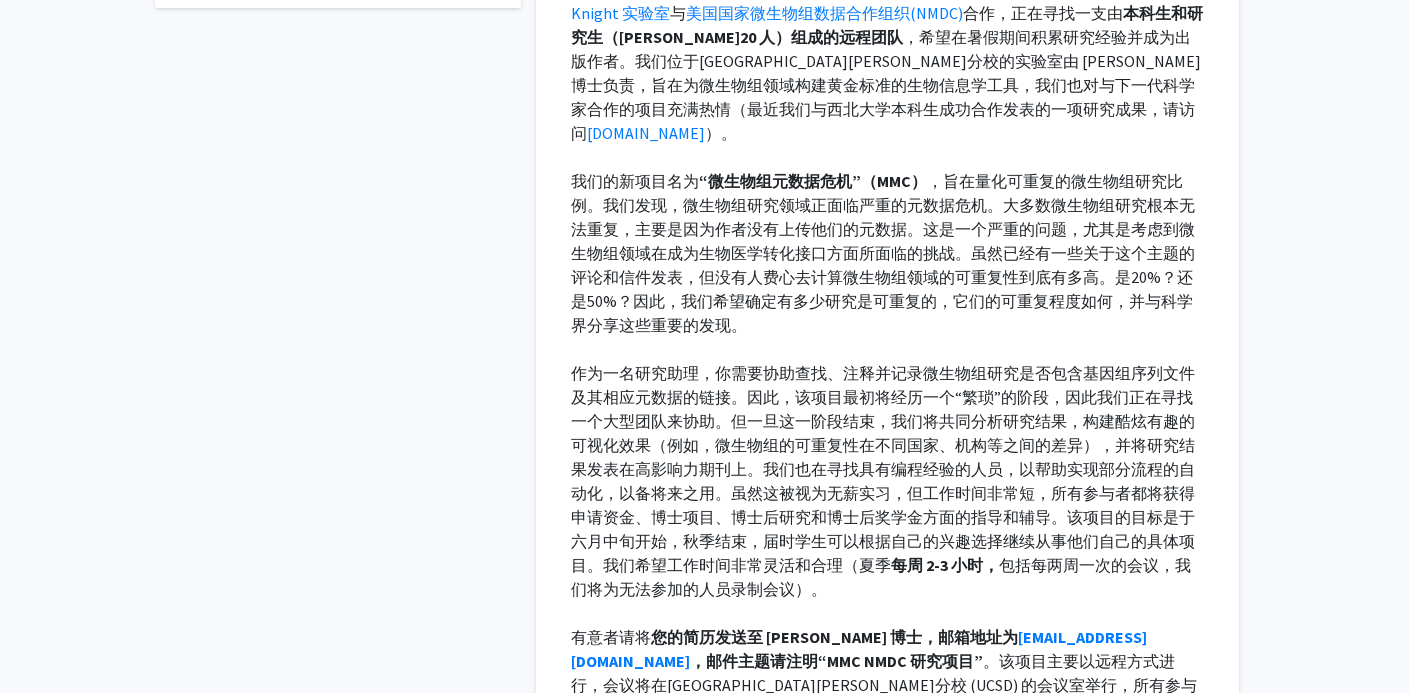 scroll, scrollTop: 0, scrollLeft: 0, axis: both 